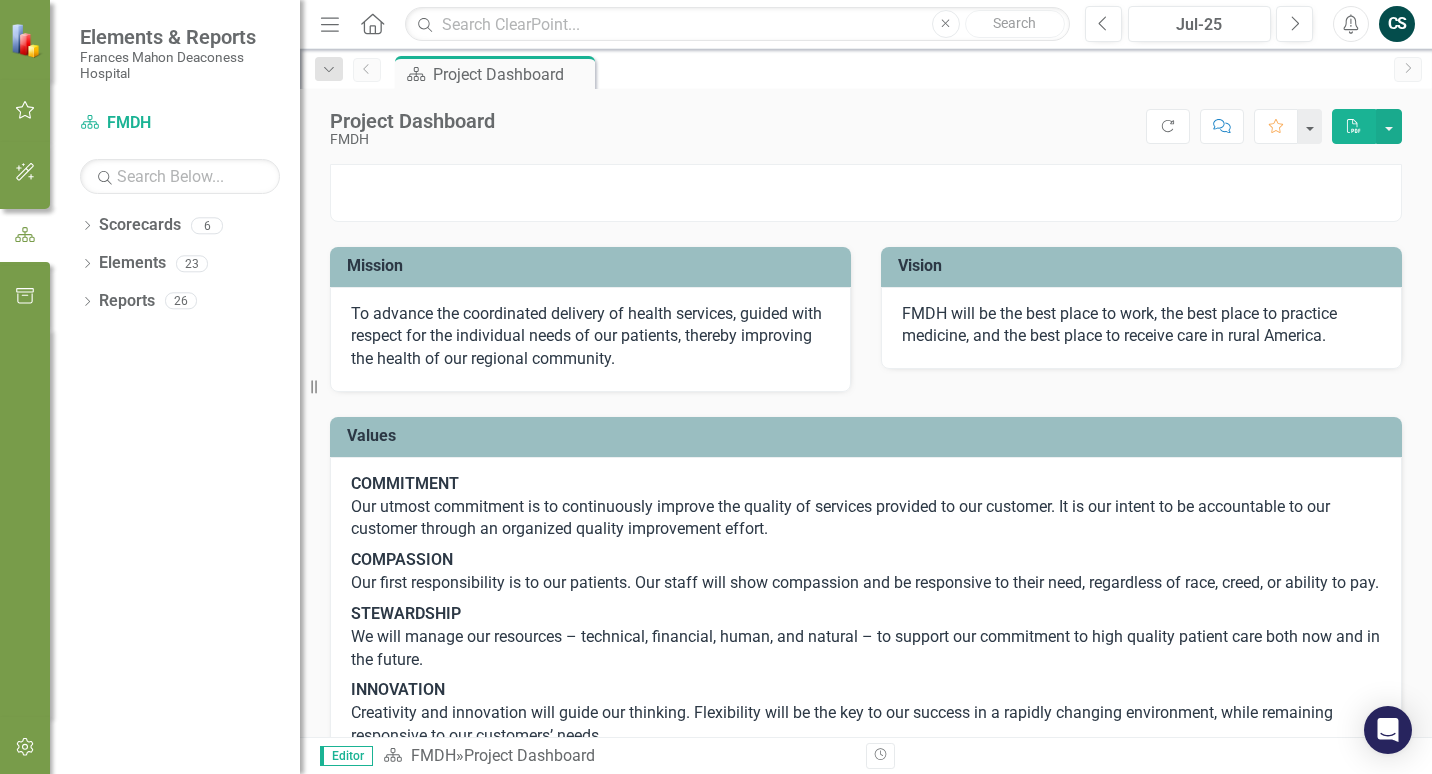 scroll, scrollTop: 0, scrollLeft: 0, axis: both 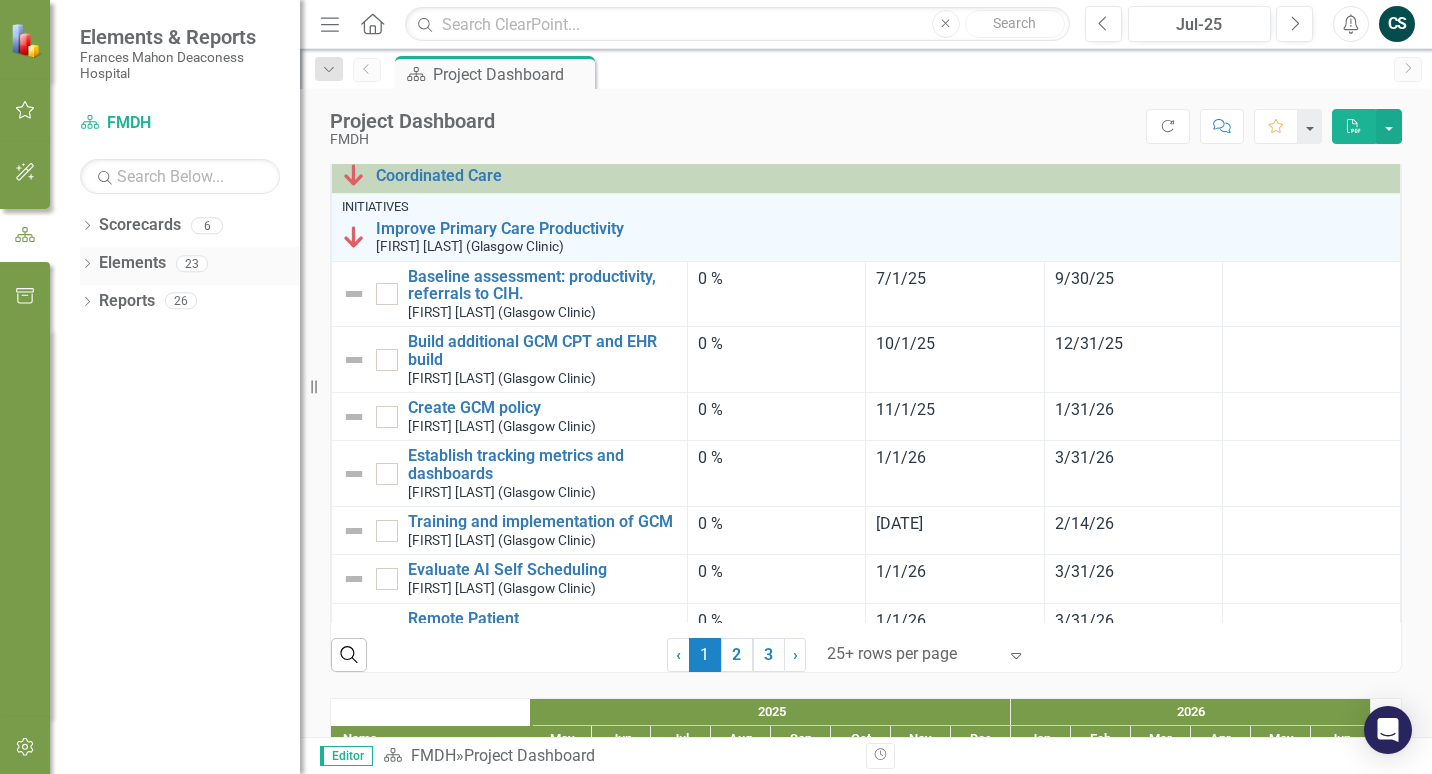 click on "Elements" at bounding box center [132, 263] 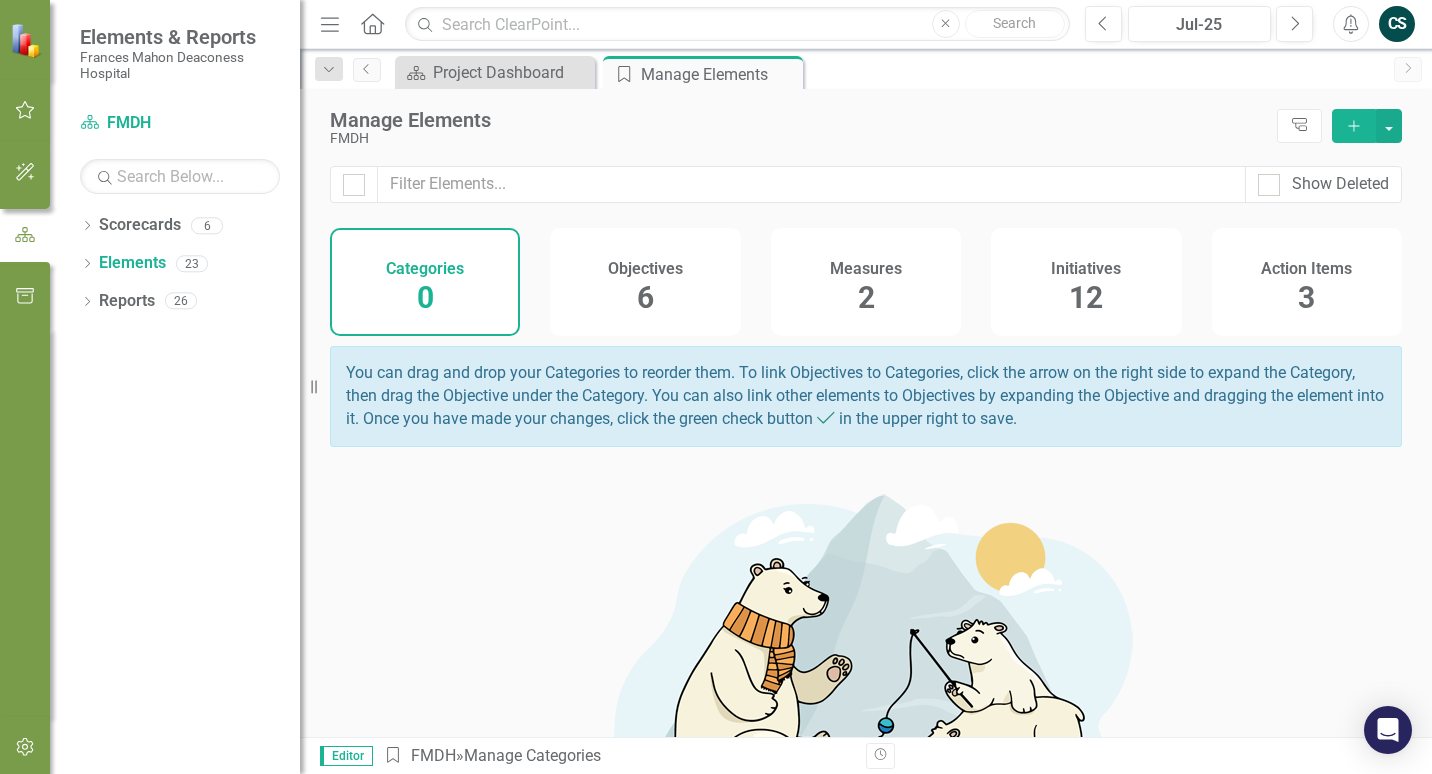 click on "Objectives [NUMBER]" at bounding box center (645, 282) 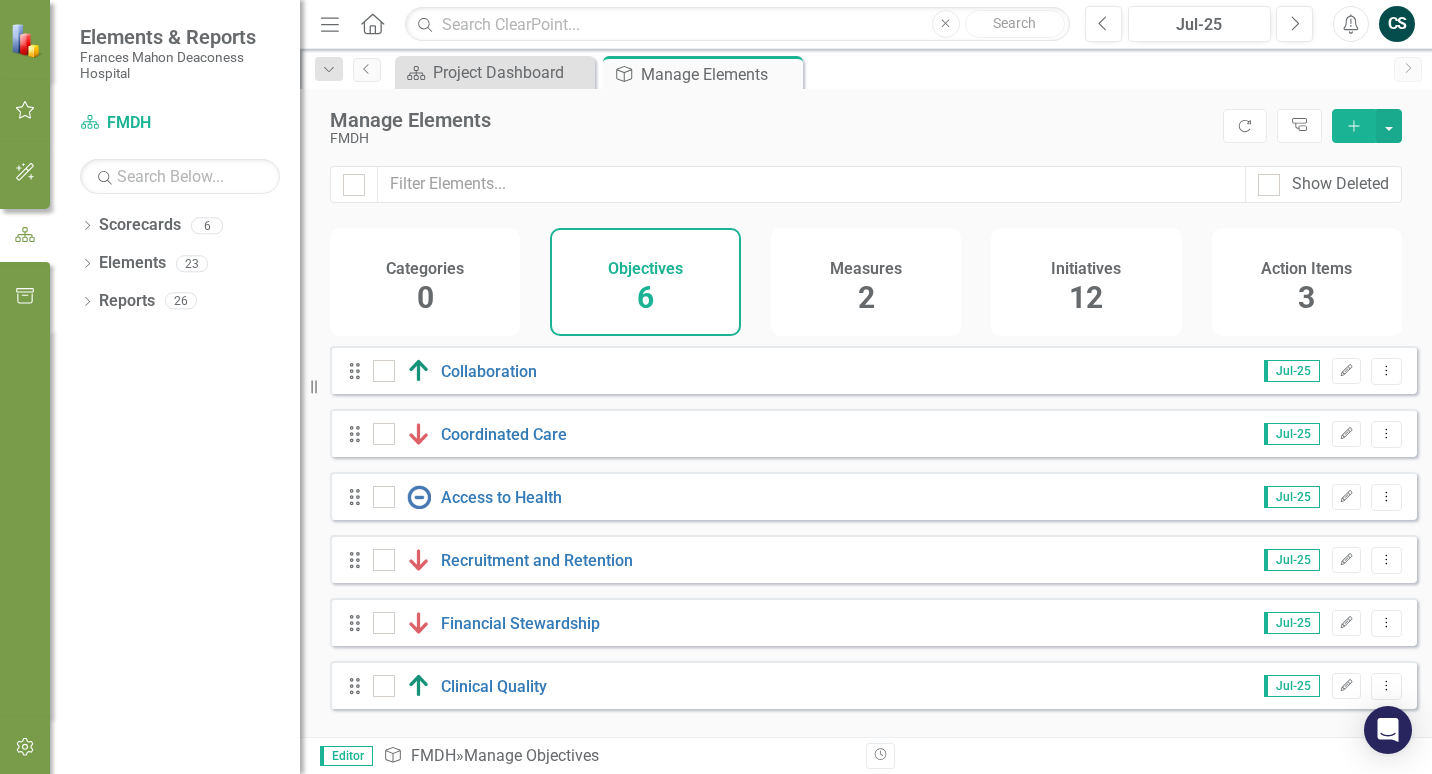 scroll, scrollTop: 0, scrollLeft: 0, axis: both 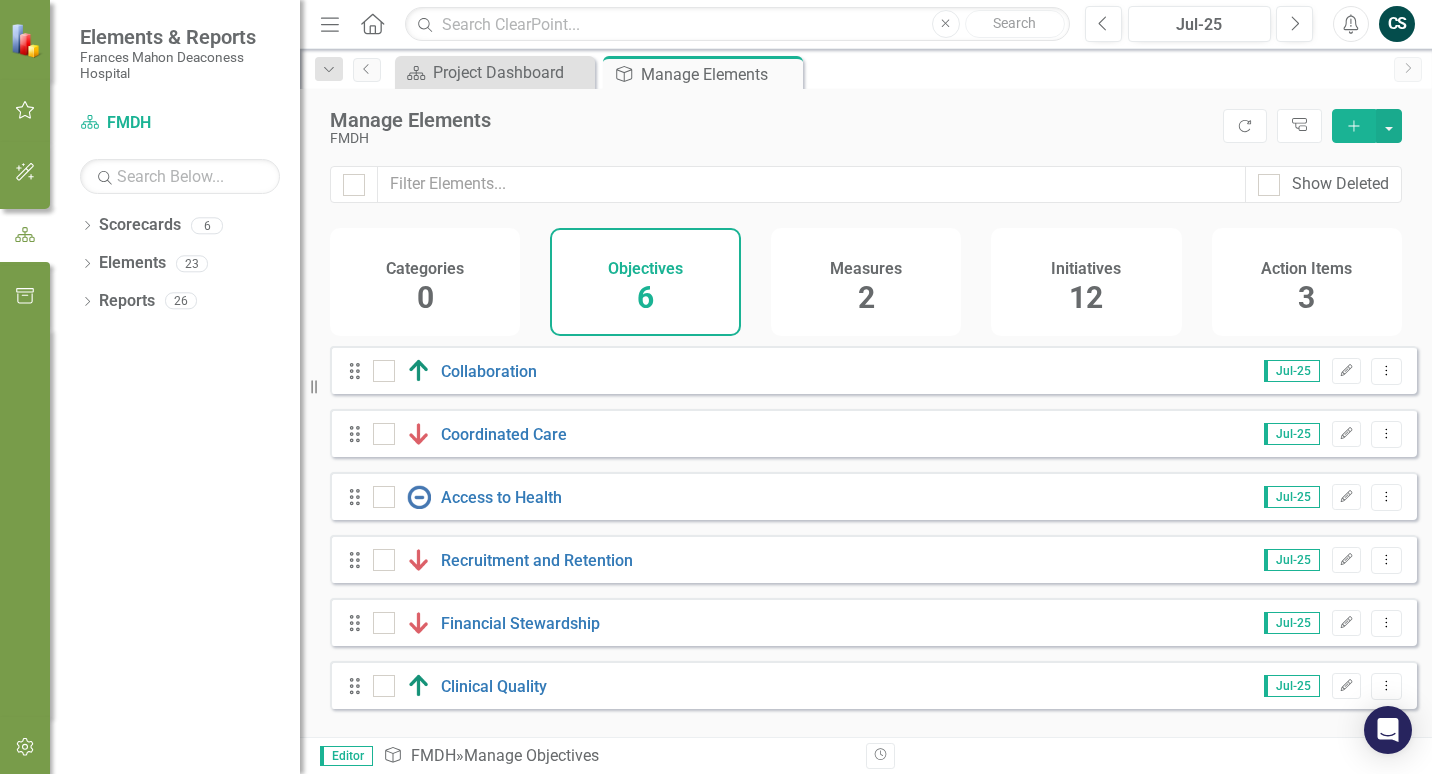 click on "Action Items 3" at bounding box center (1307, 282) 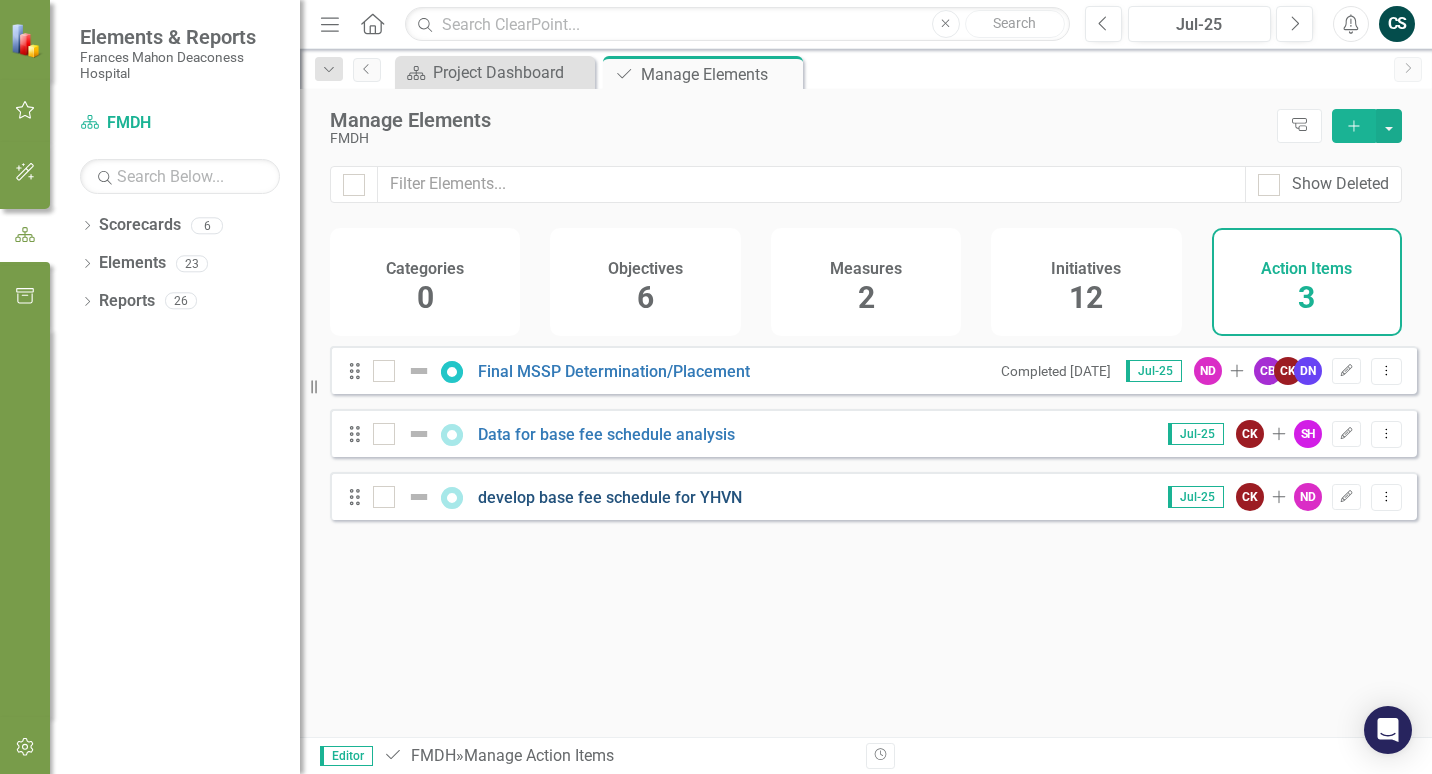 click on "develop base fee schedule for YHVN" at bounding box center (610, 497) 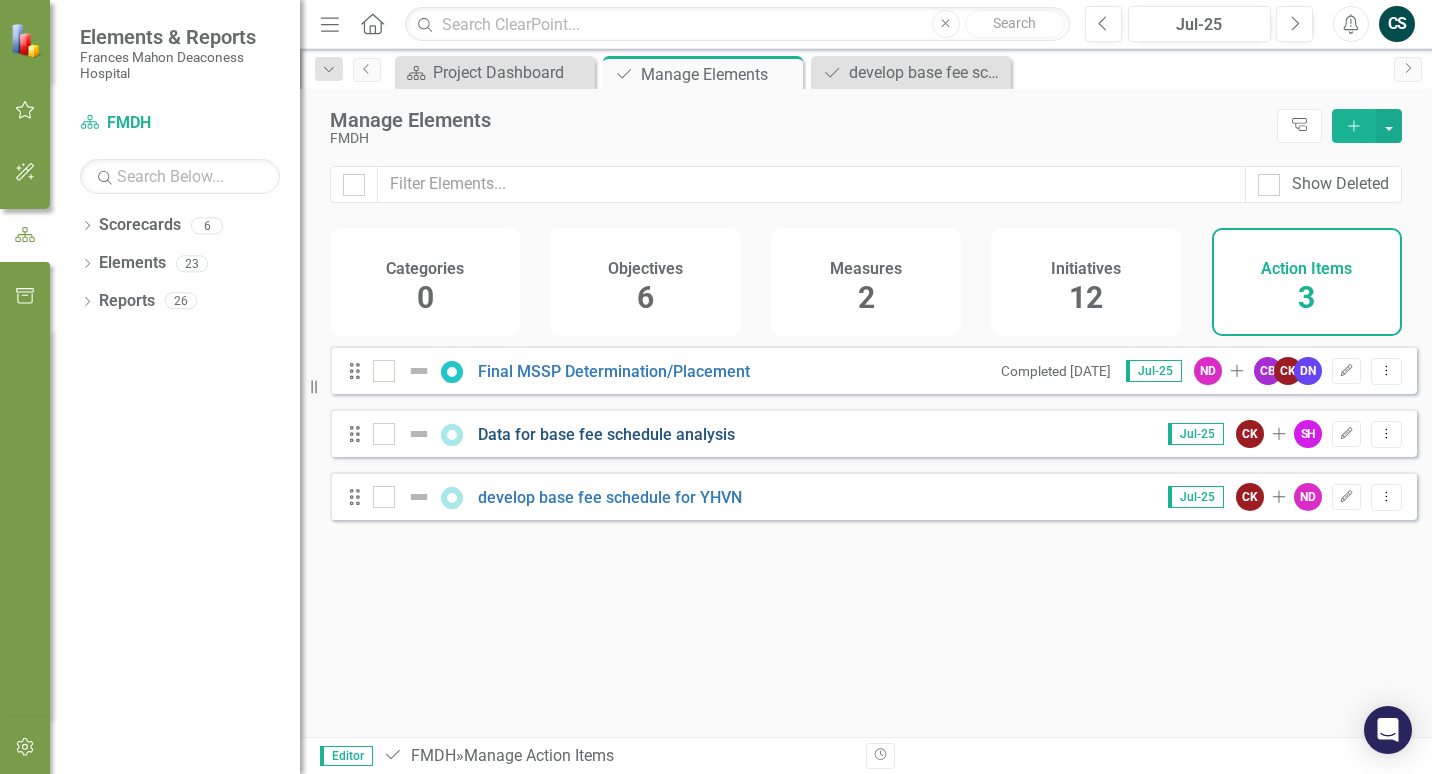 click on "Data for base fee schedule analysis" at bounding box center (606, 434) 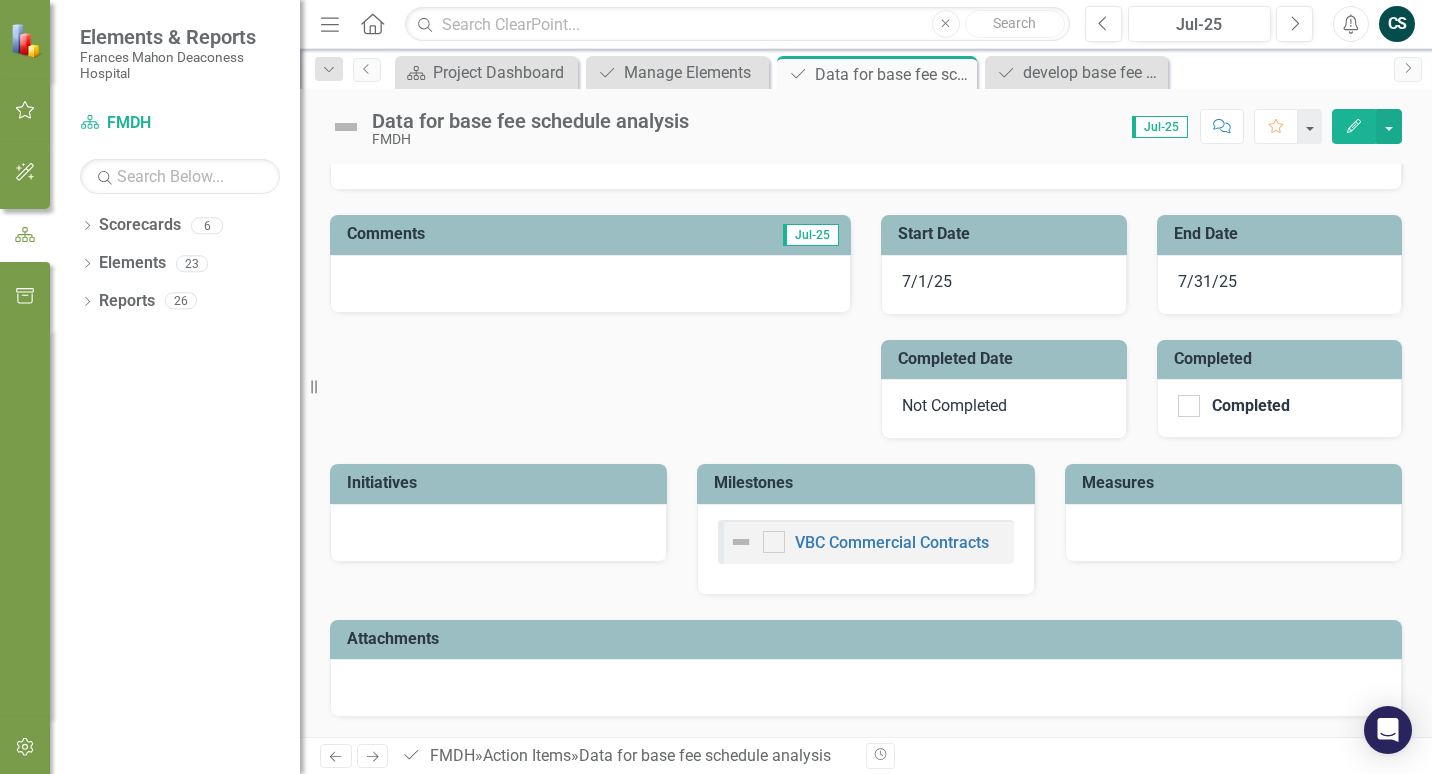 scroll, scrollTop: 0, scrollLeft: 0, axis: both 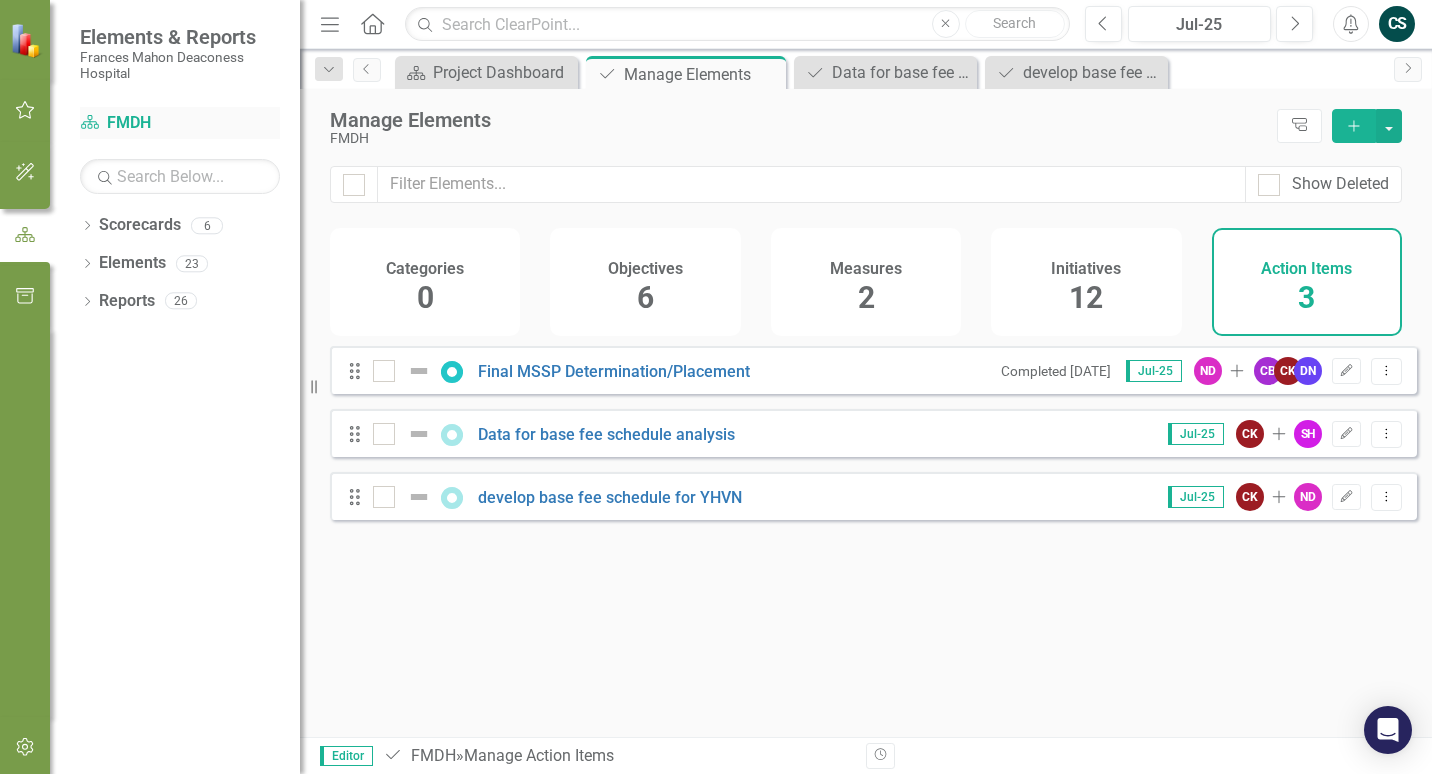 click on "Scorecard FMDH" at bounding box center (180, 123) 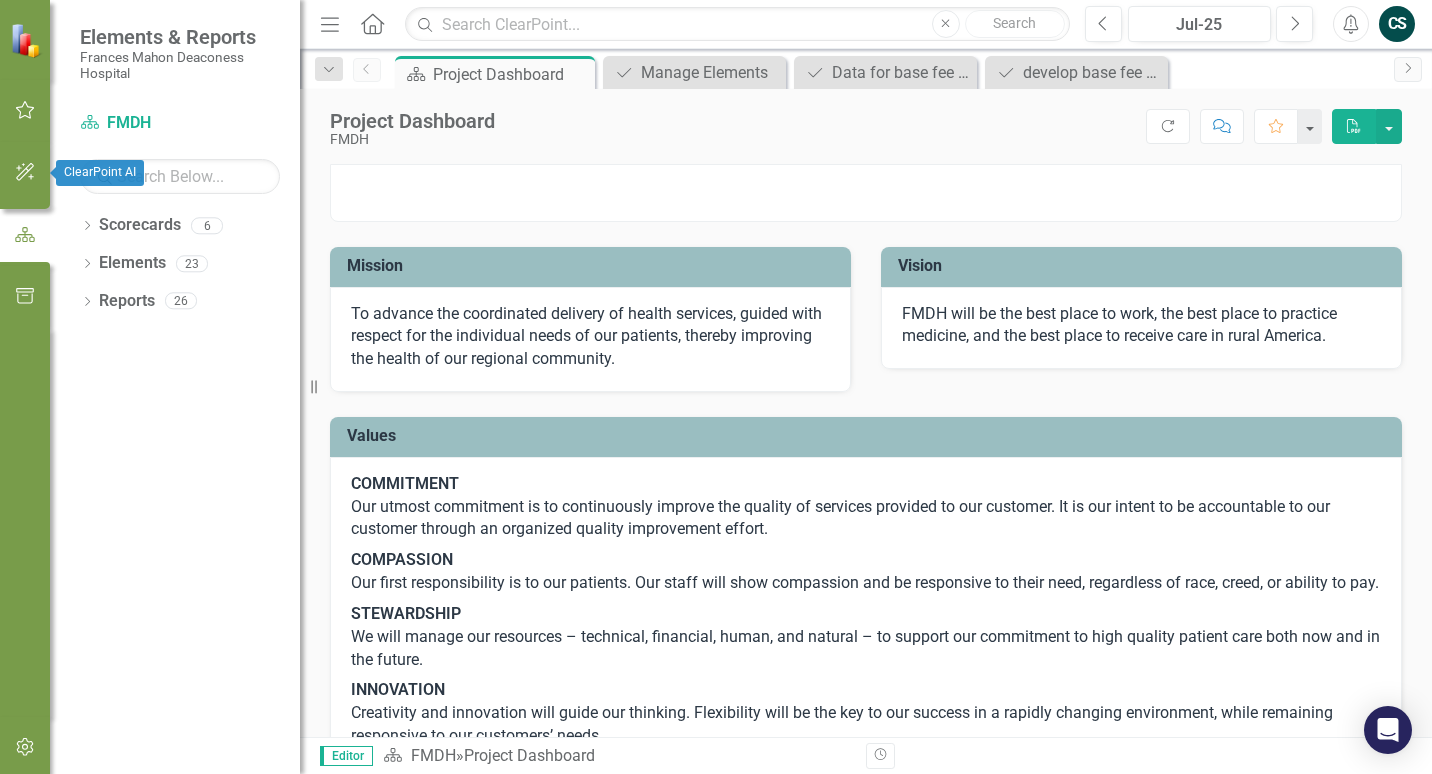 click 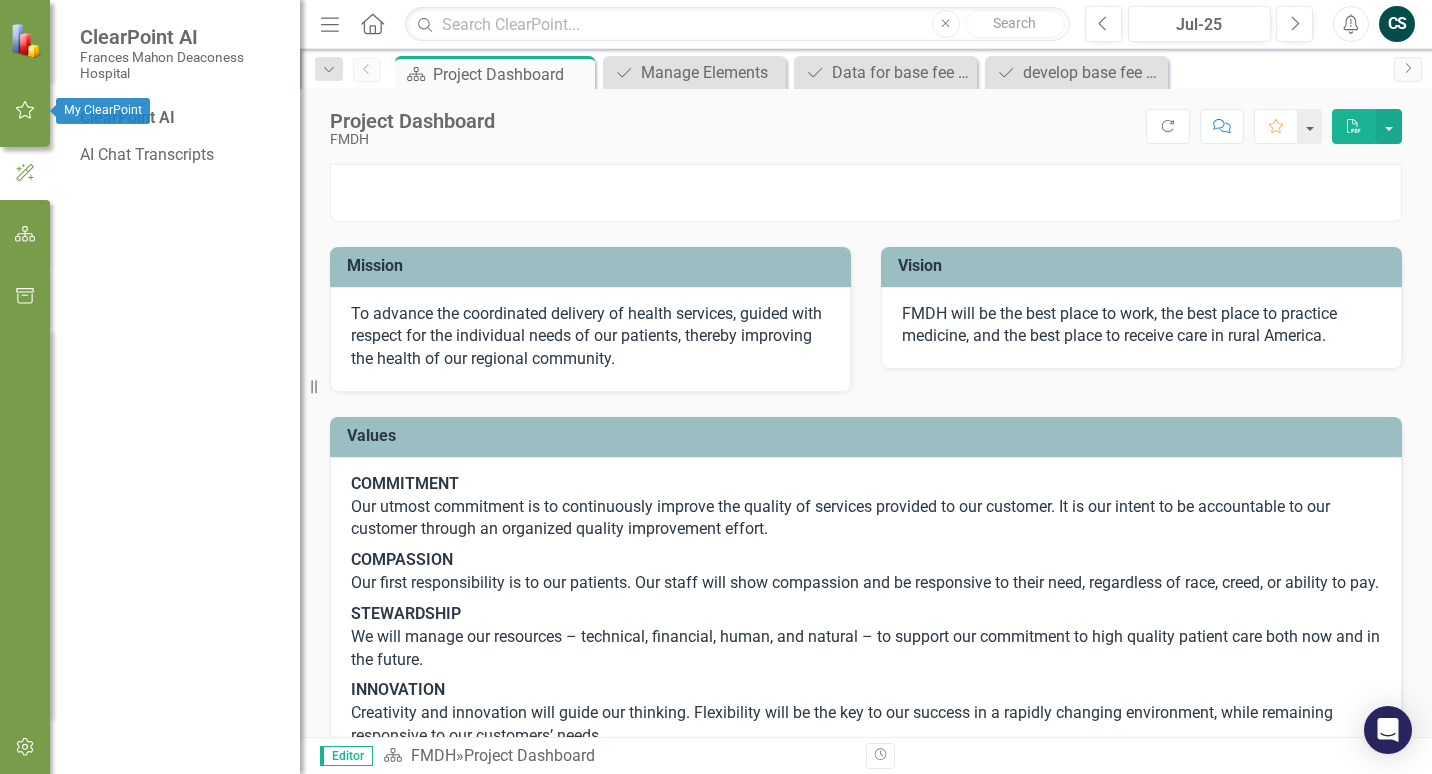 click at bounding box center [25, 111] 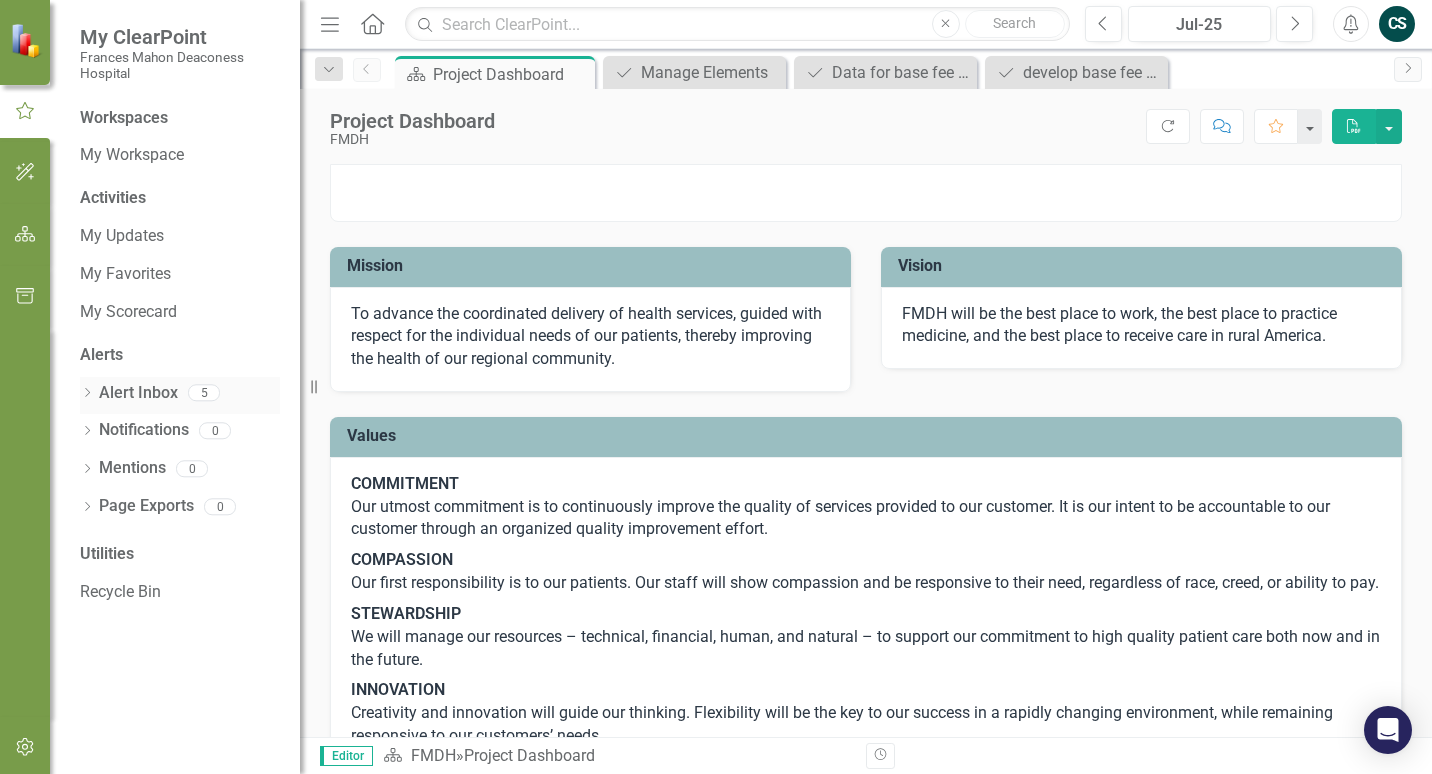 click on "Alert Inbox" at bounding box center (138, 393) 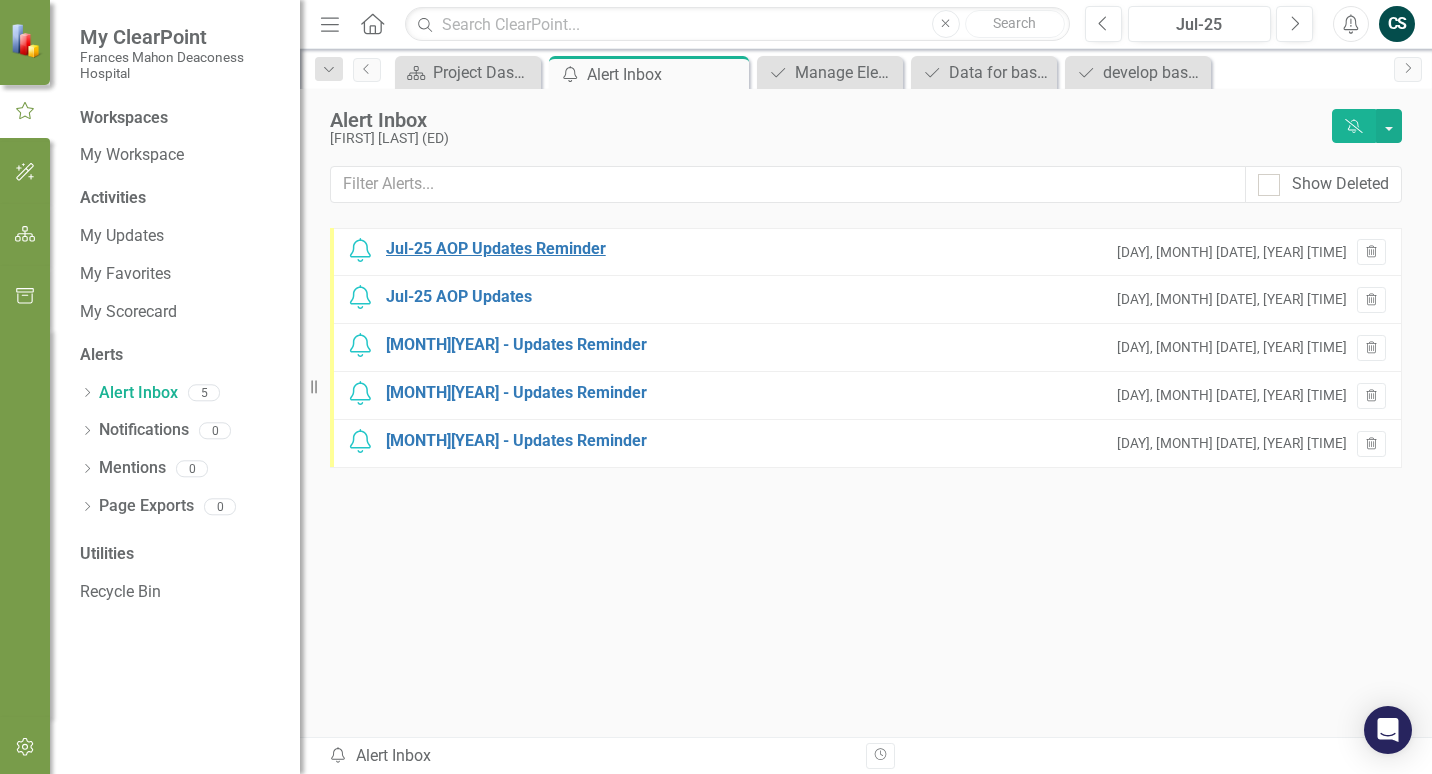 click on "Jul-25 AOP Updates Reminder" at bounding box center (496, 249) 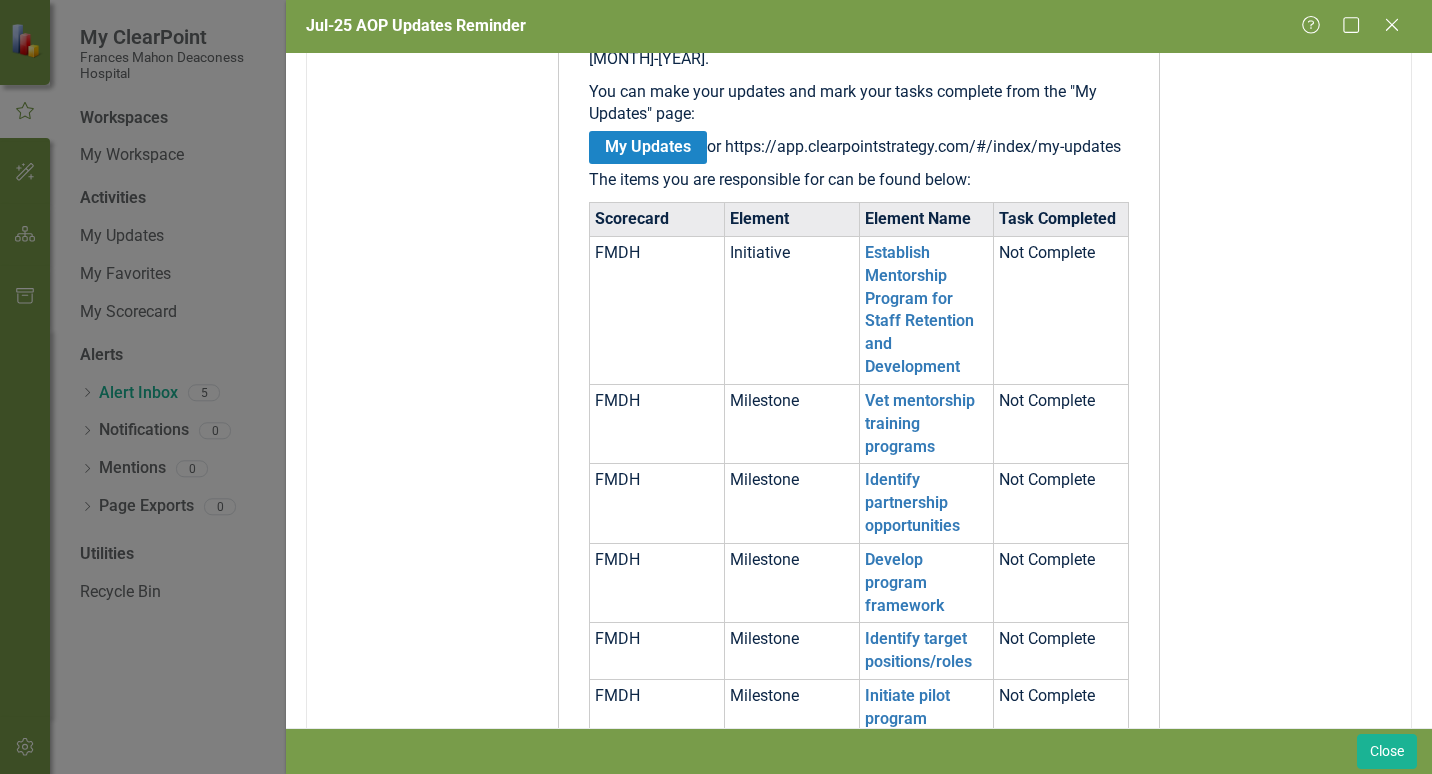 scroll, scrollTop: 500, scrollLeft: 0, axis: vertical 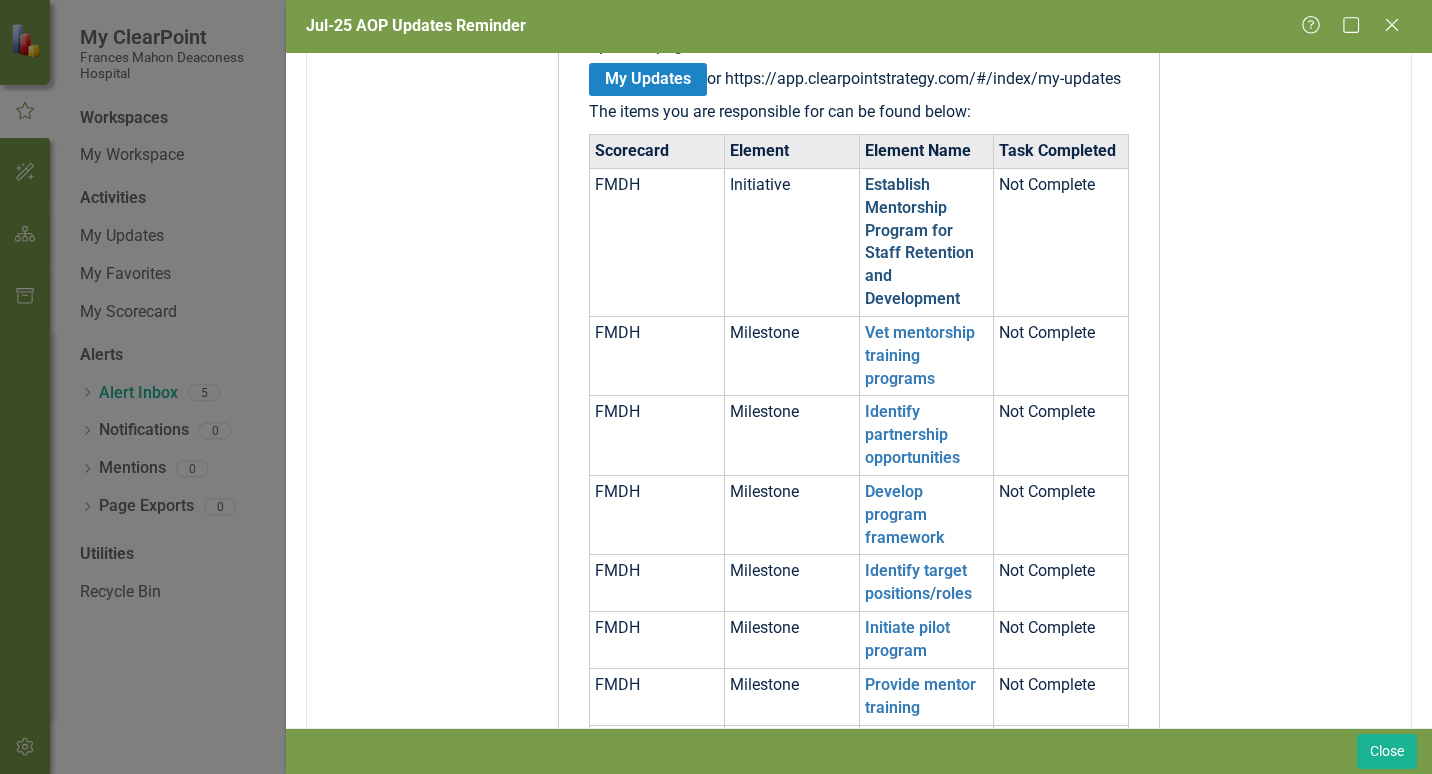 click on "Establish Mentorship Program for Staff Retention and Development" at bounding box center [919, 241] 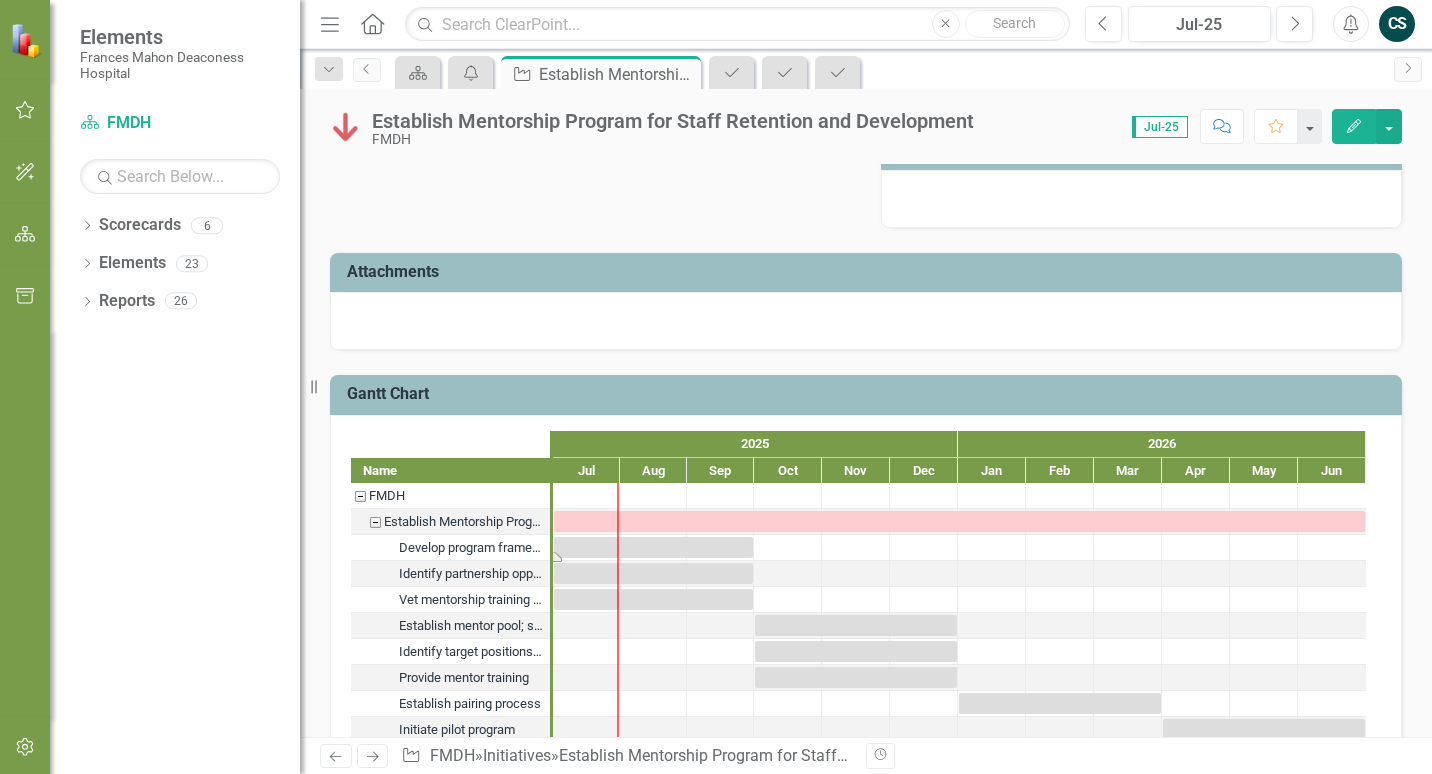 scroll, scrollTop: 1047, scrollLeft: 0, axis: vertical 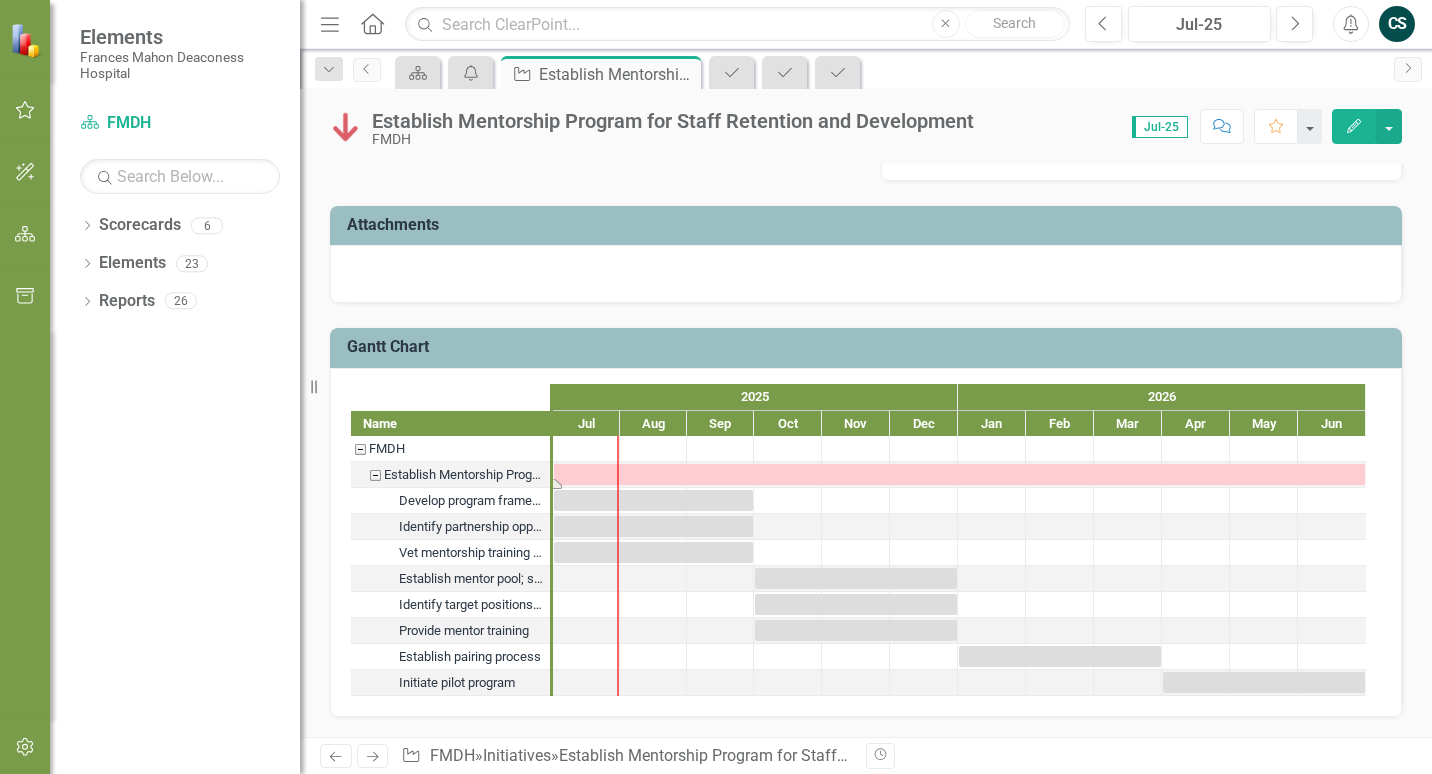 click at bounding box center (959, 474) 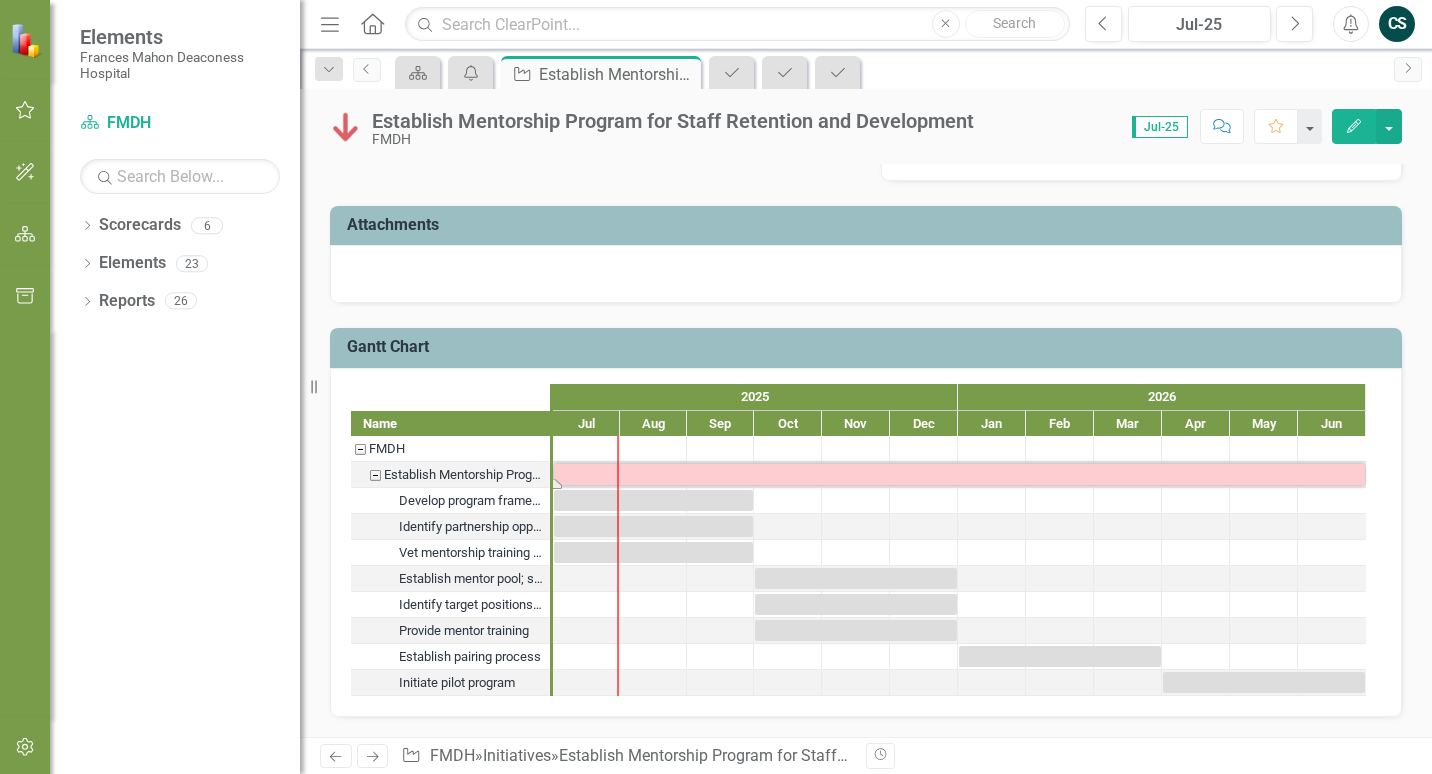 click at bounding box center (959, 474) 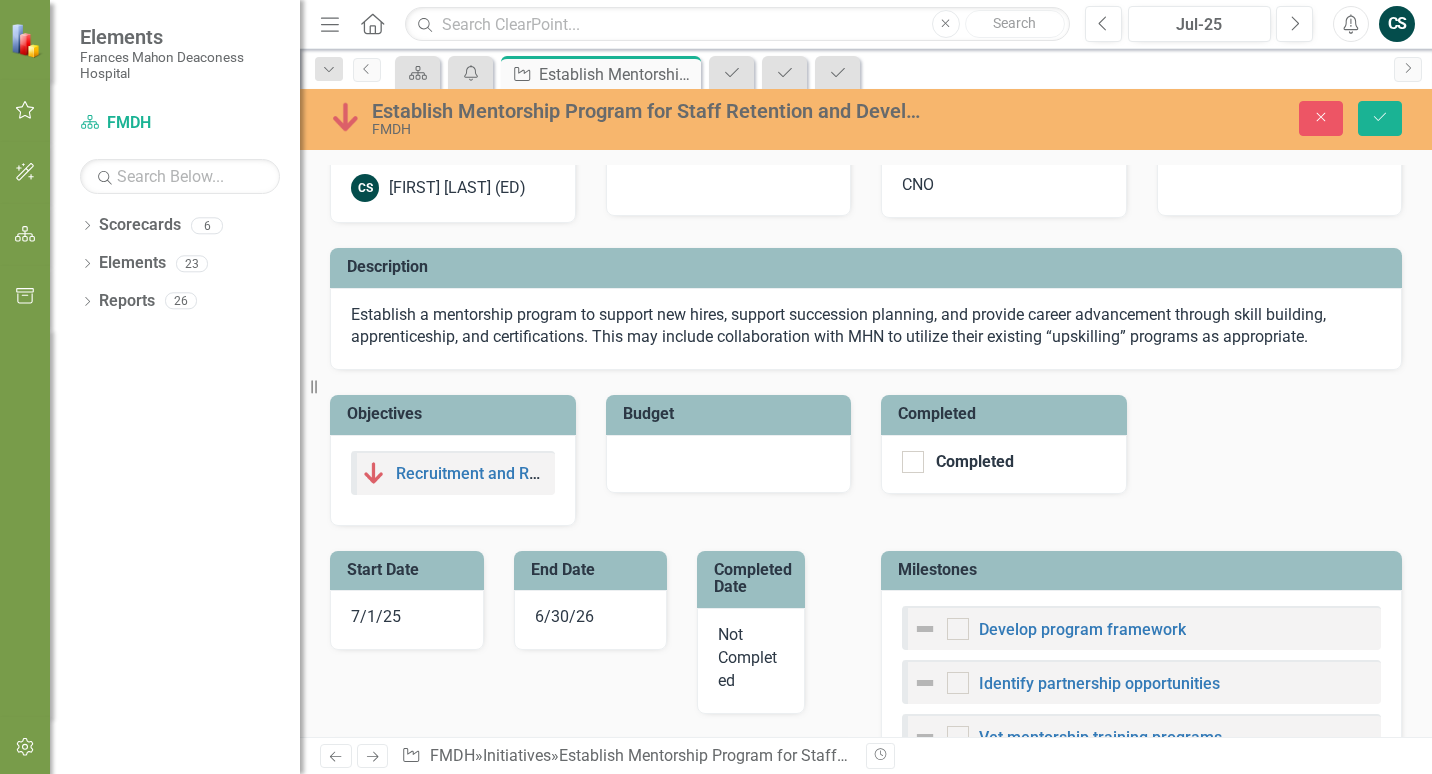 scroll, scrollTop: 0, scrollLeft: 0, axis: both 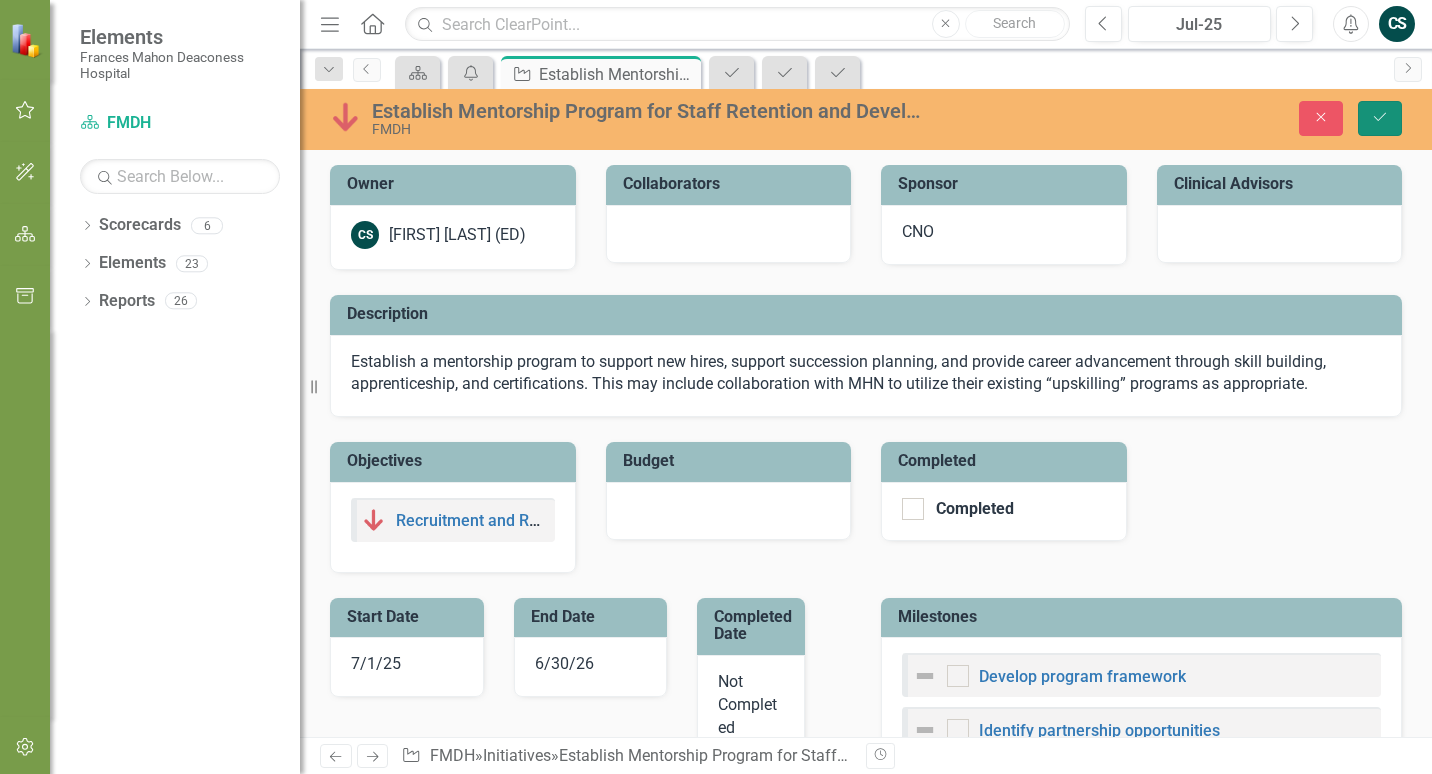 click on "Save" 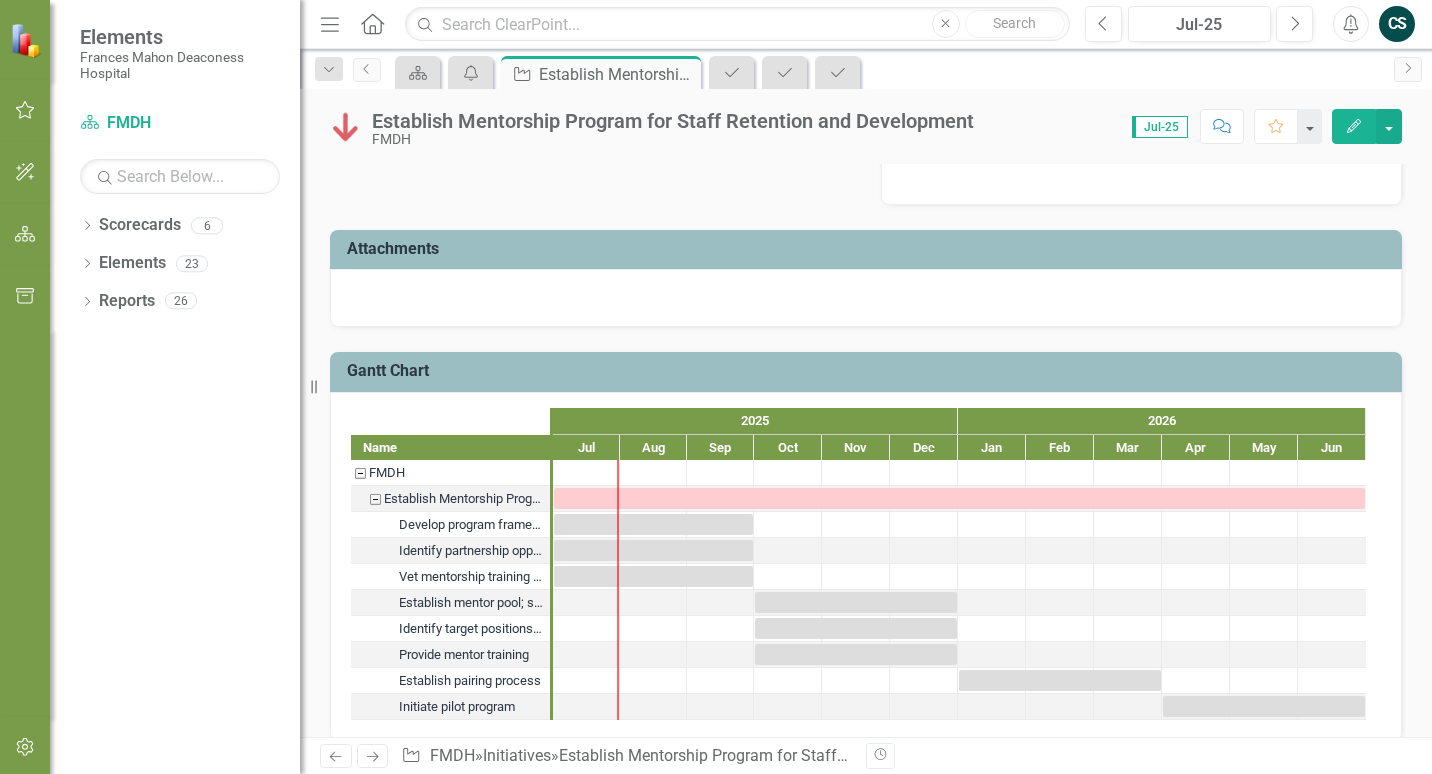 scroll, scrollTop: 1047, scrollLeft: 0, axis: vertical 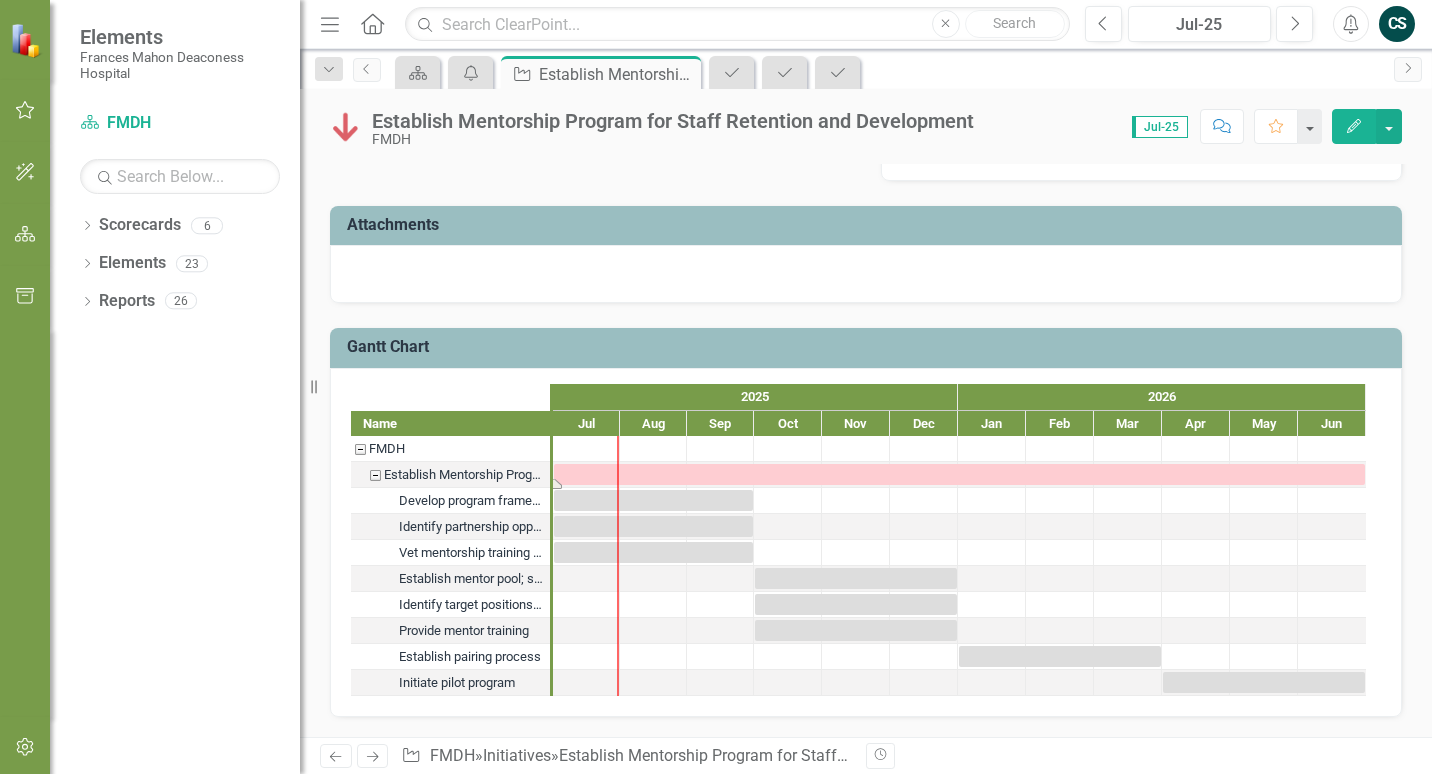 click at bounding box center [959, 474] 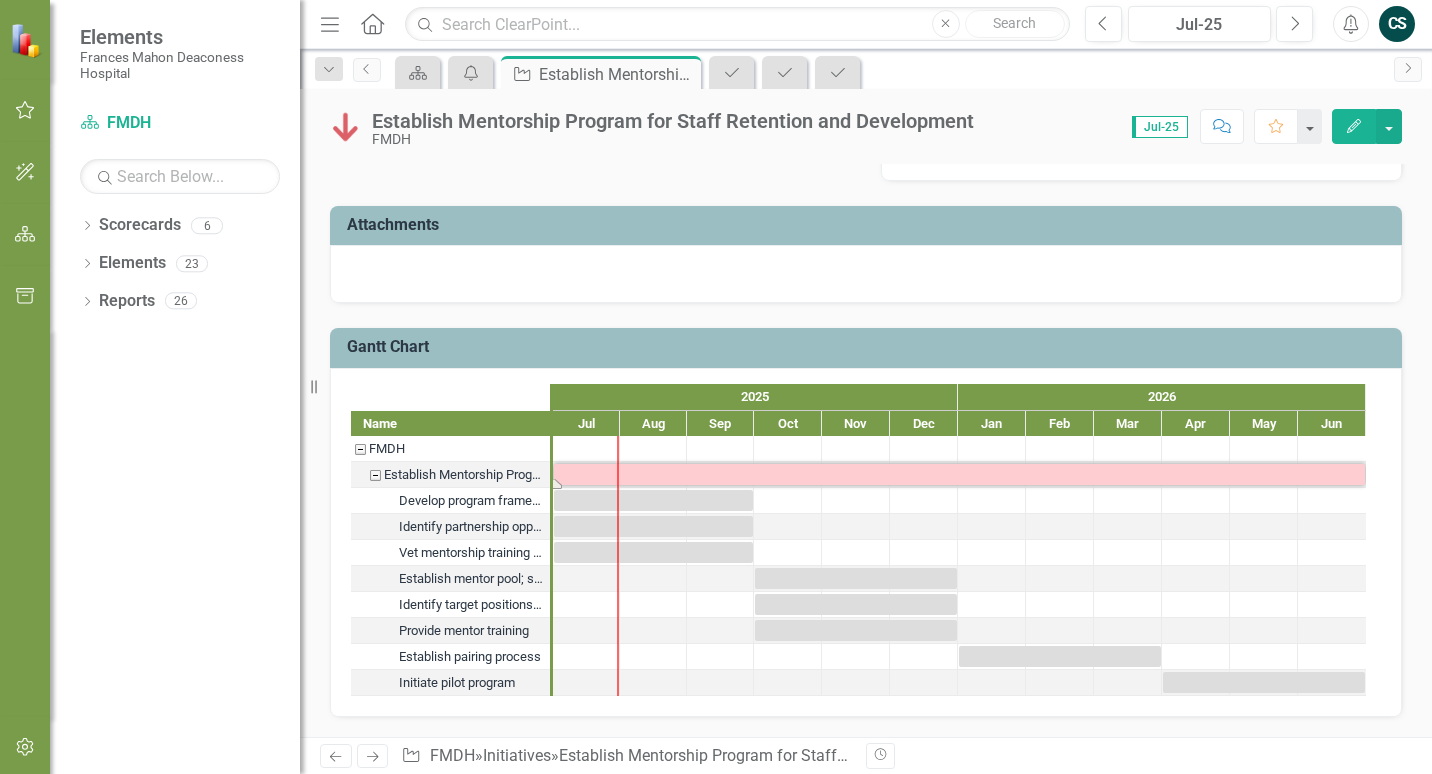 click on "Establish Mentorship Program for Staff Retention and Development" at bounding box center (797, 755) 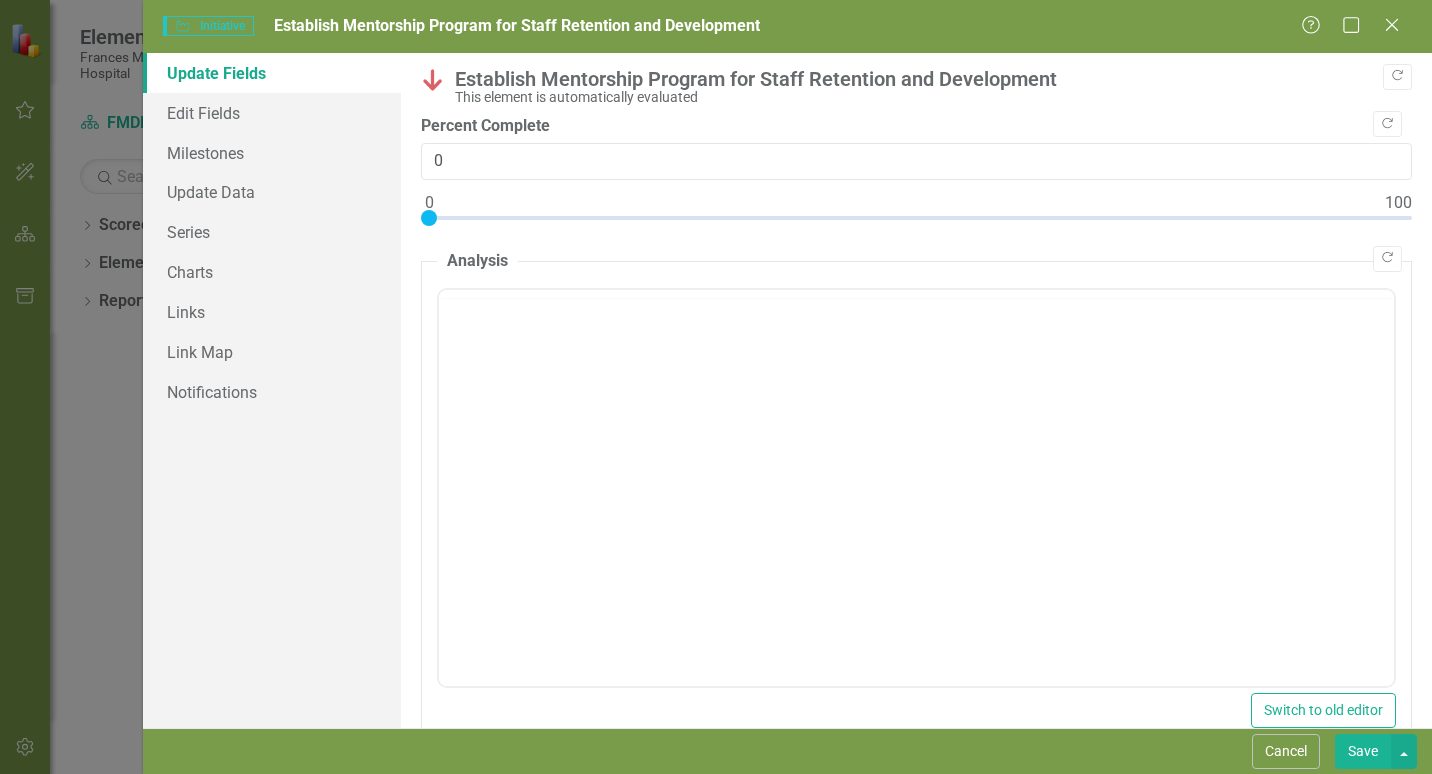 scroll, scrollTop: 0, scrollLeft: 0, axis: both 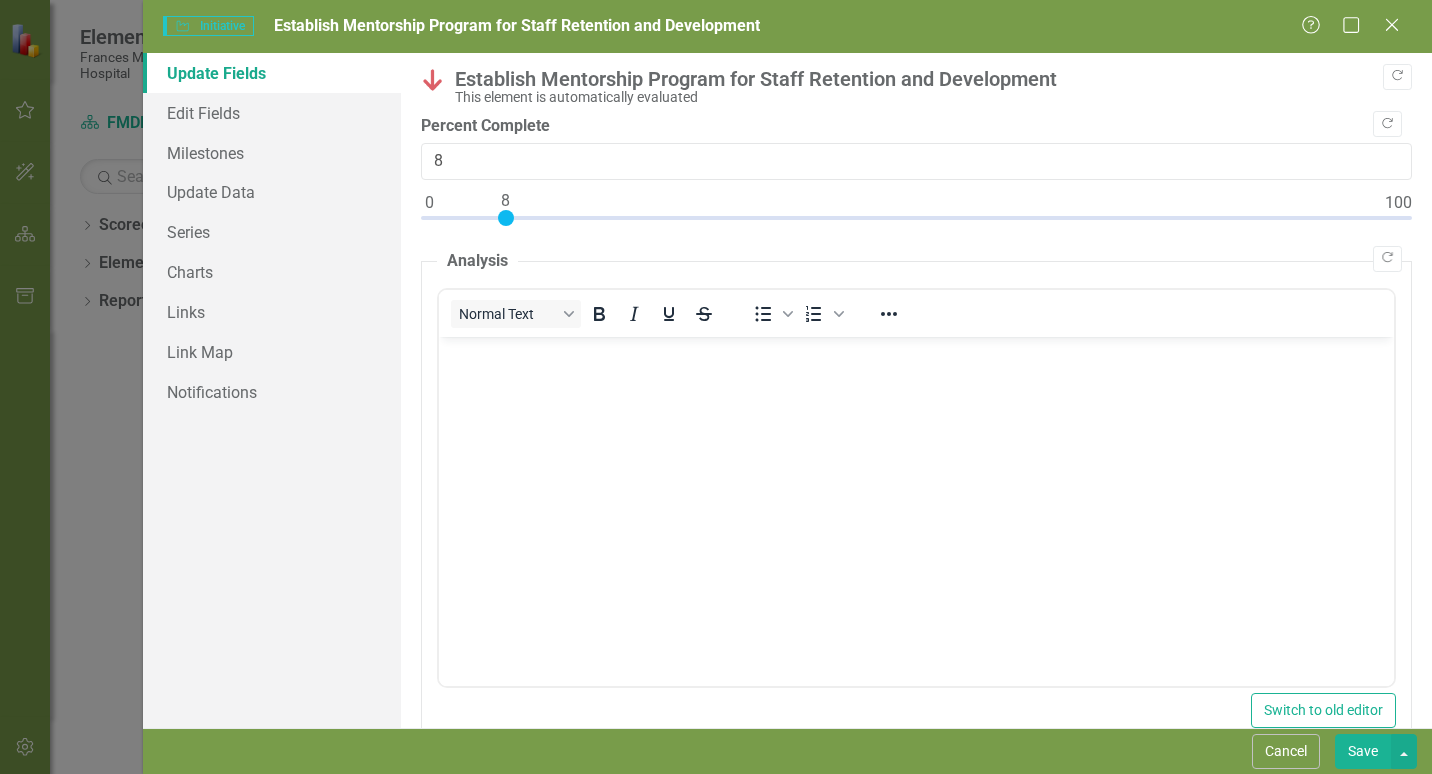 type on "10" 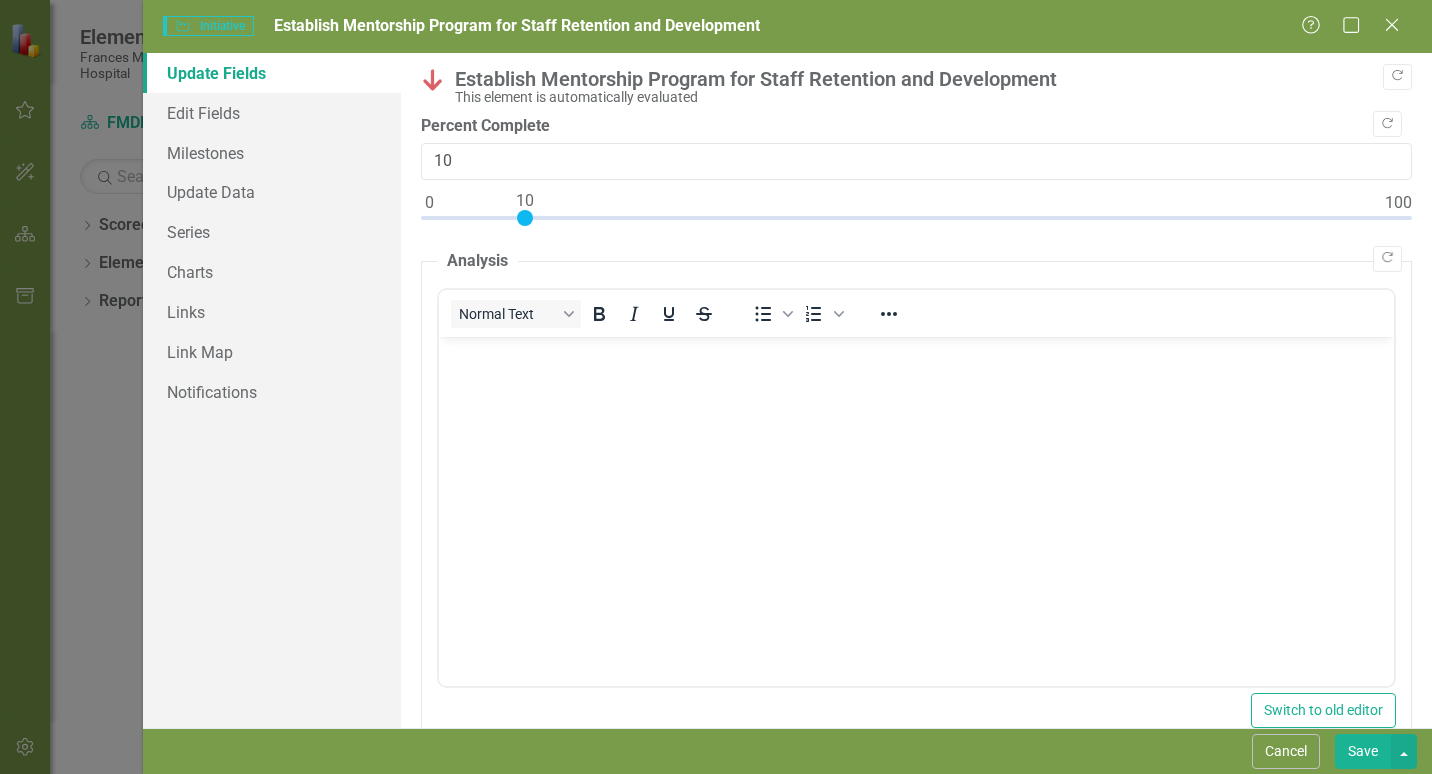 drag, startPoint x: 428, startPoint y: 215, endPoint x: 527, endPoint y: 226, distance: 99.60924 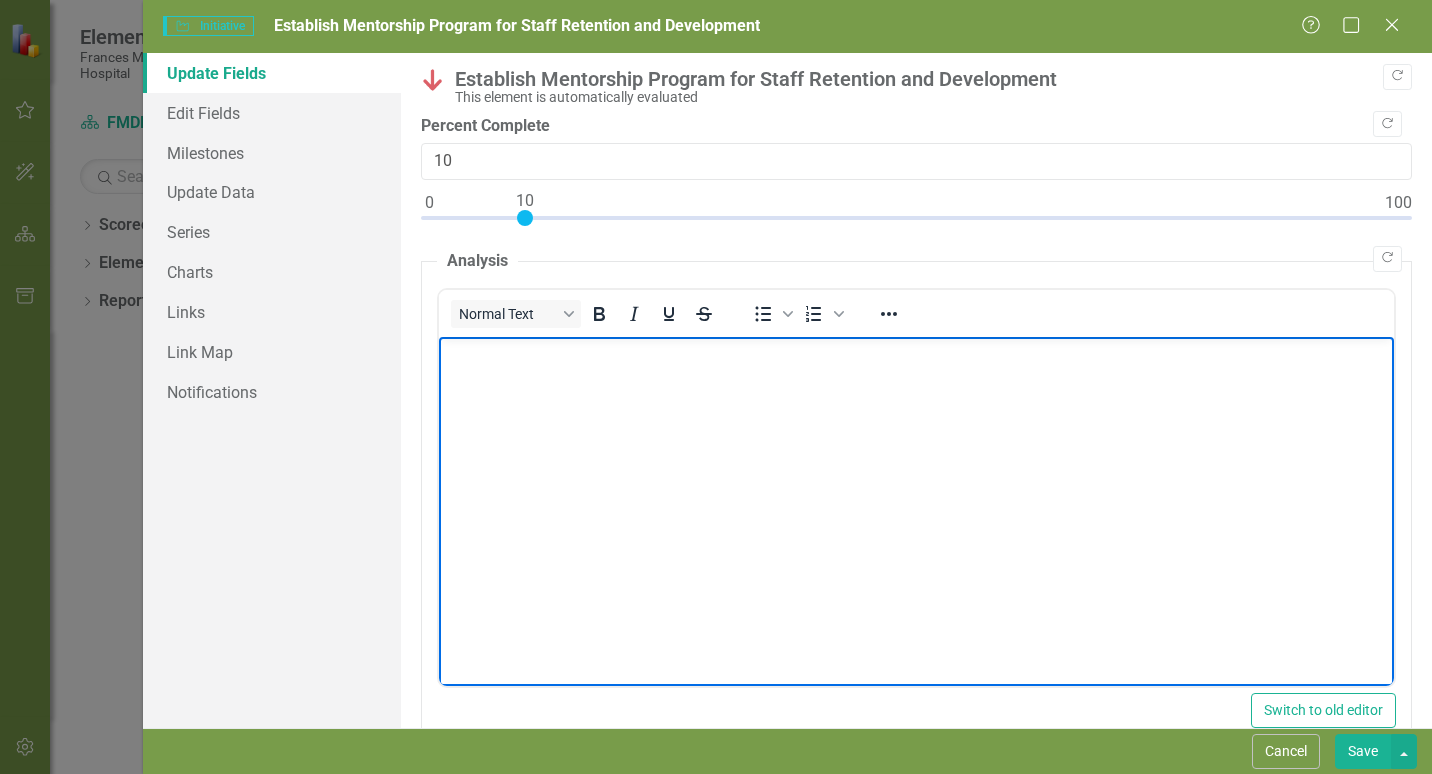 click at bounding box center [915, 486] 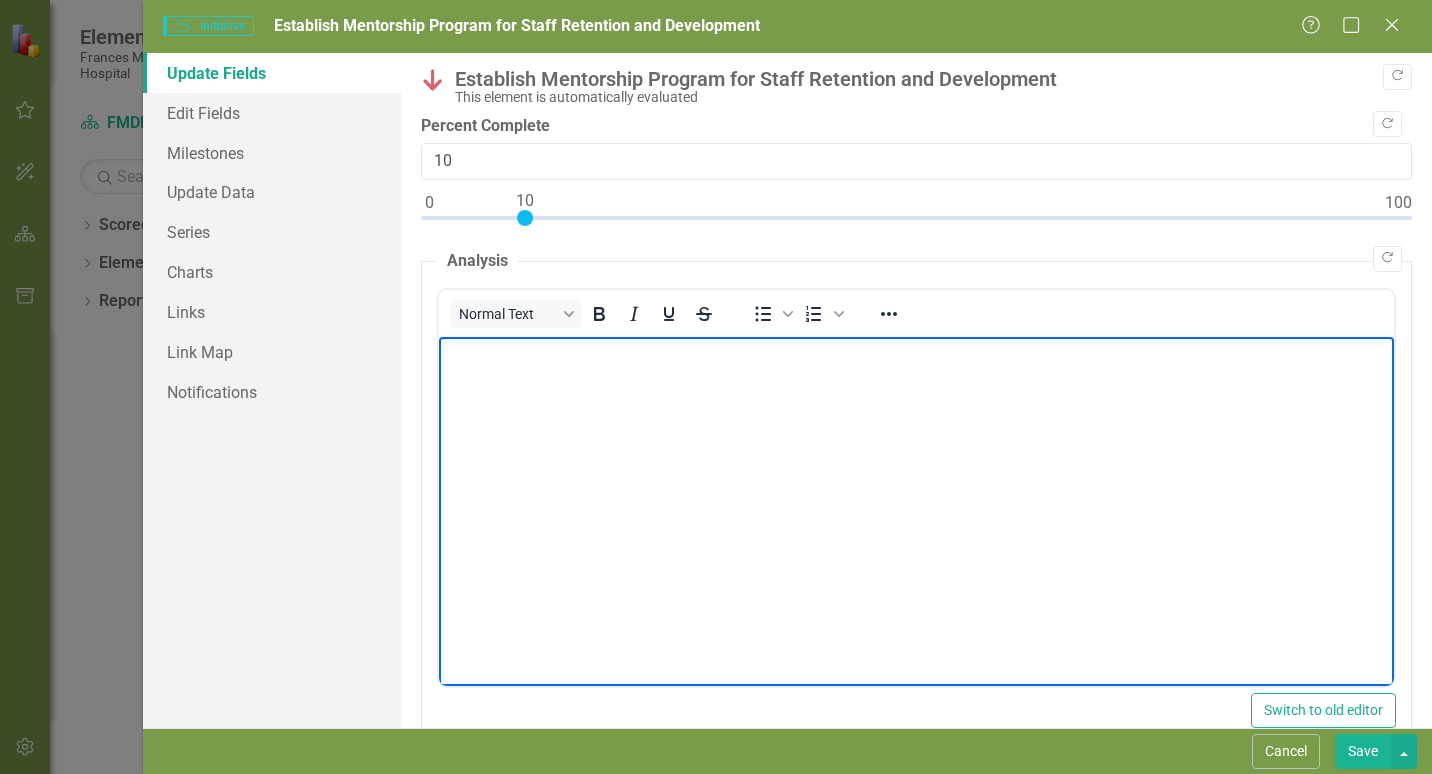 type 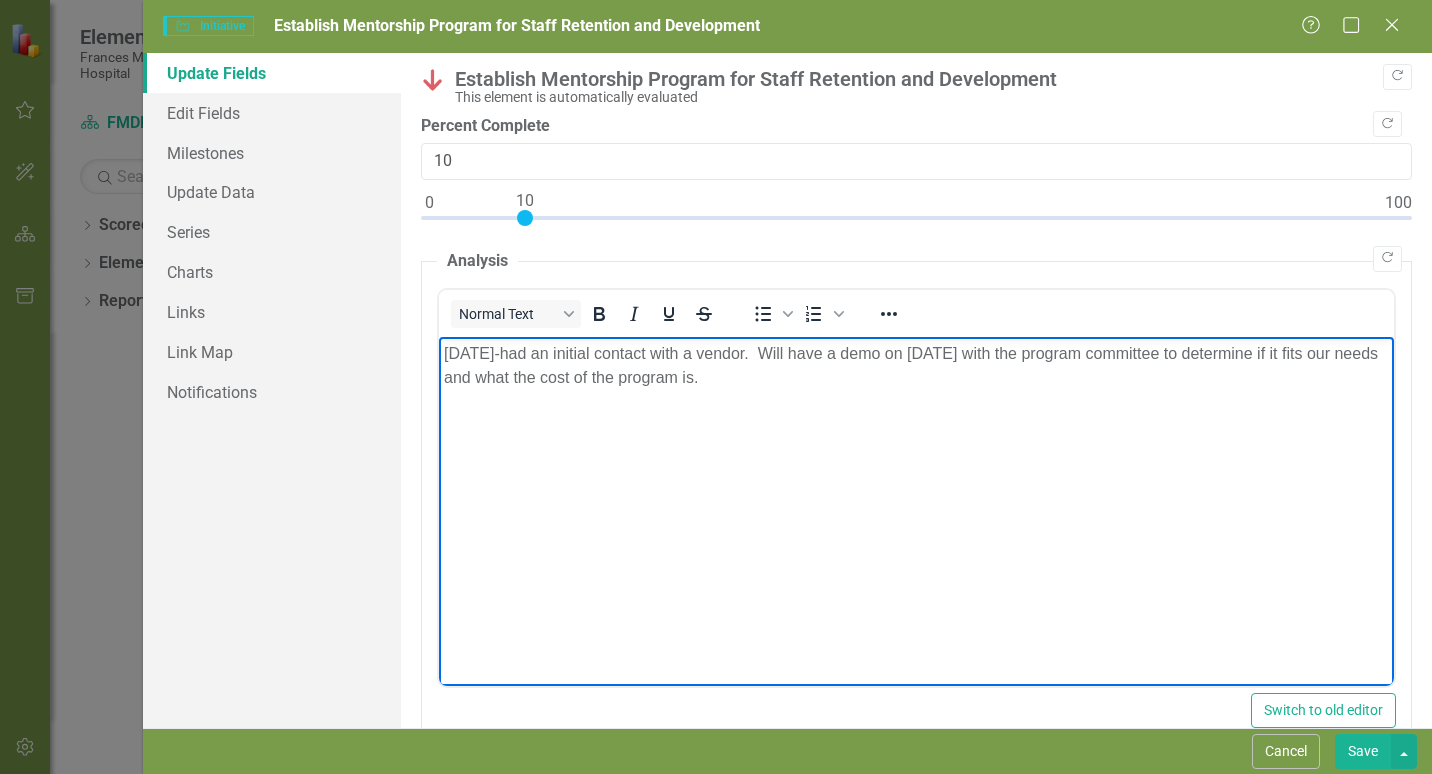 click on "Save" at bounding box center (1363, 751) 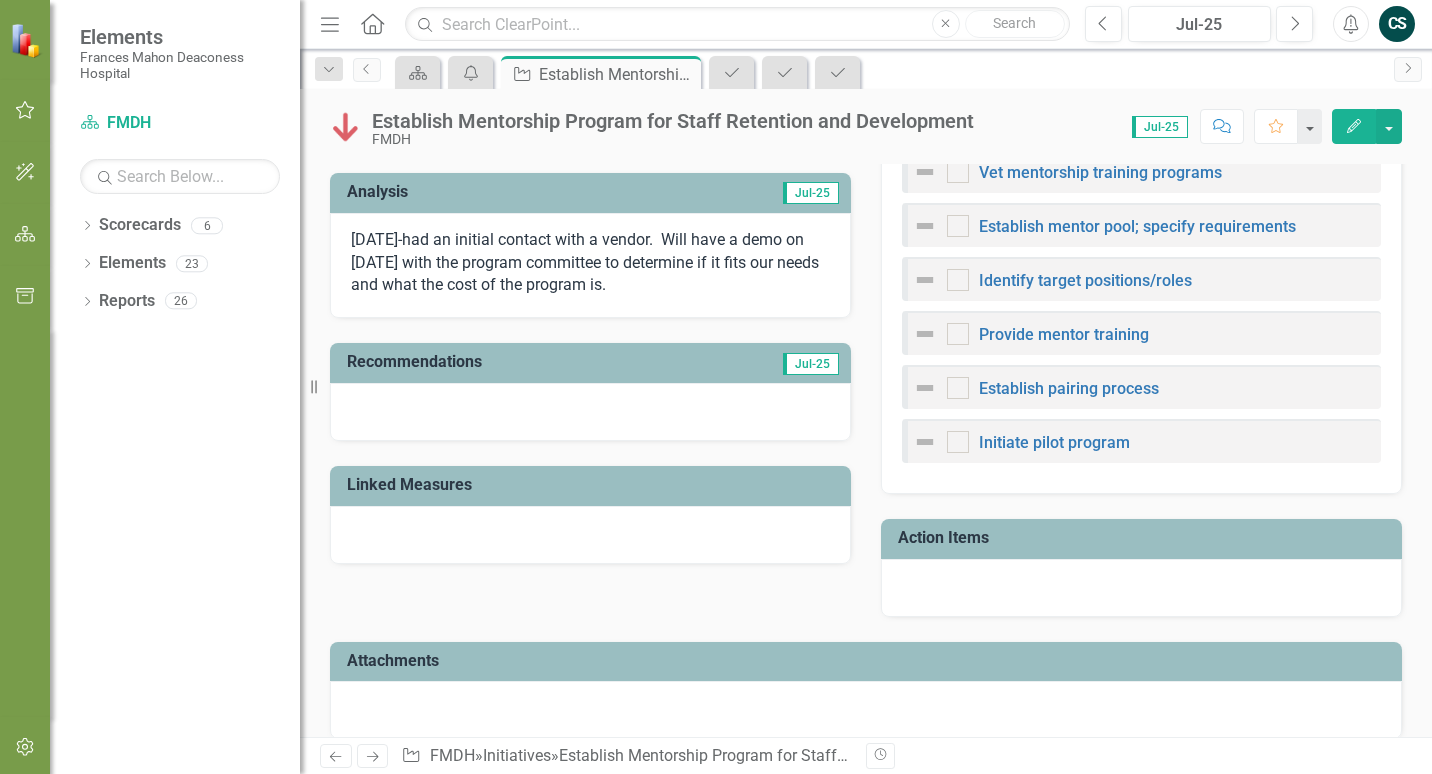 scroll, scrollTop: 547, scrollLeft: 0, axis: vertical 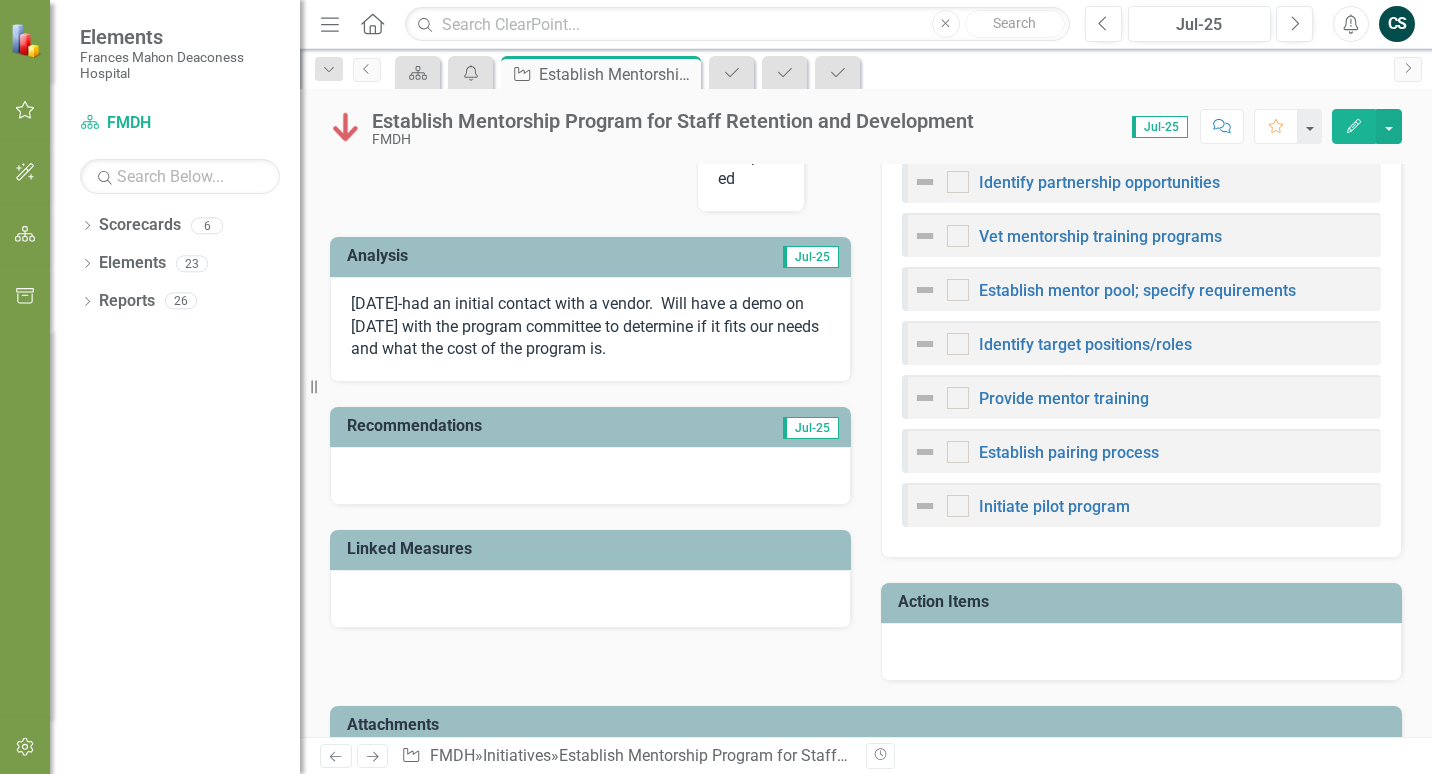 click on "Action Items" at bounding box center [1145, 604] 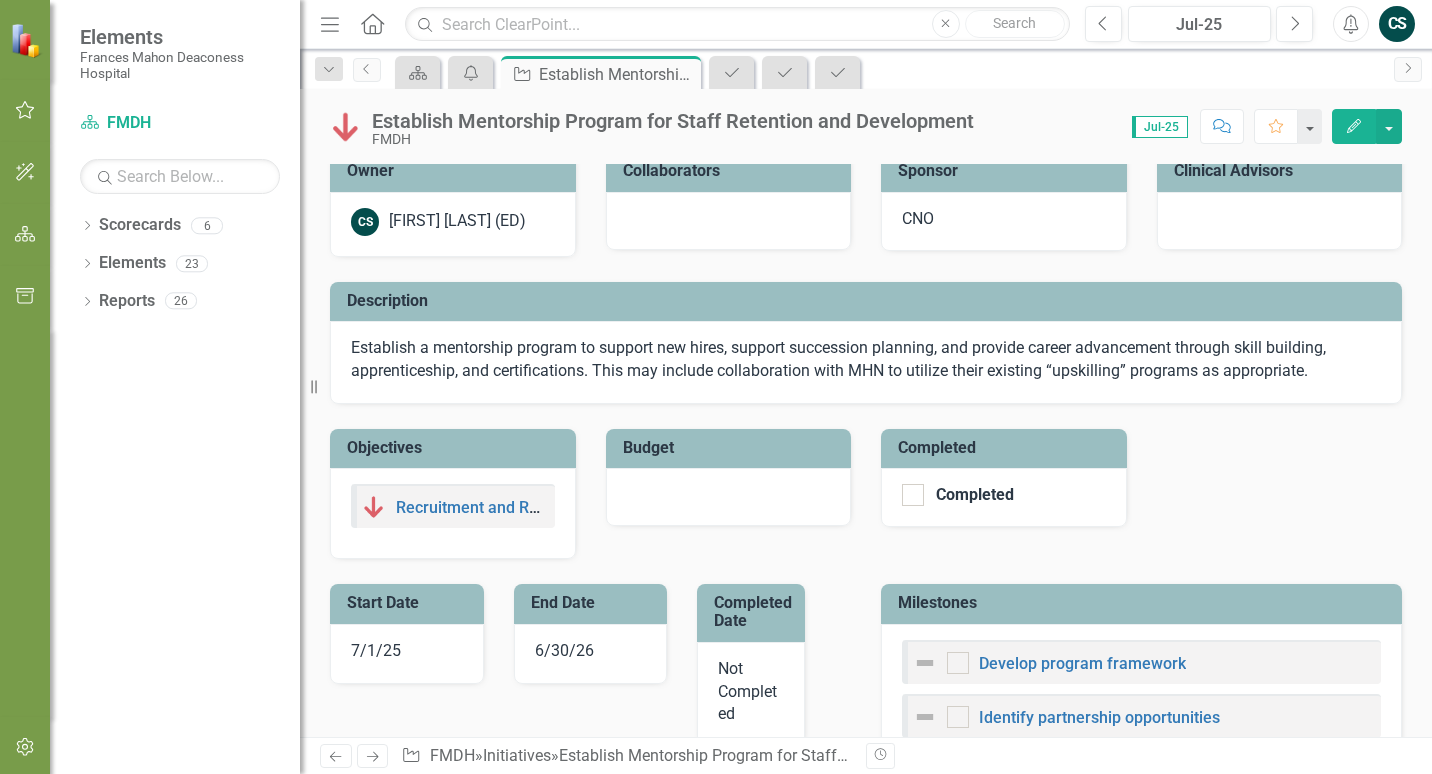 scroll, scrollTop: 0, scrollLeft: 0, axis: both 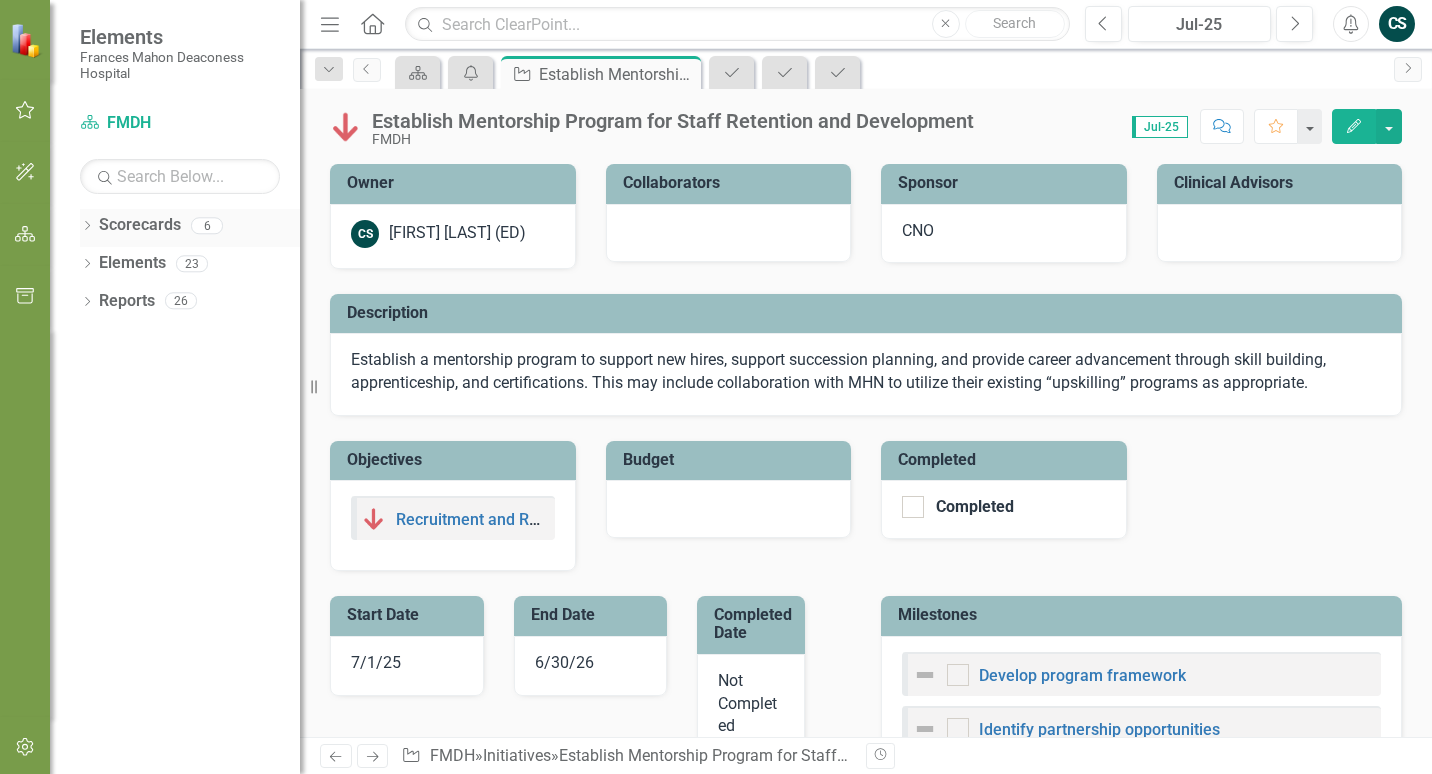 click on "Scorecards" at bounding box center [140, 225] 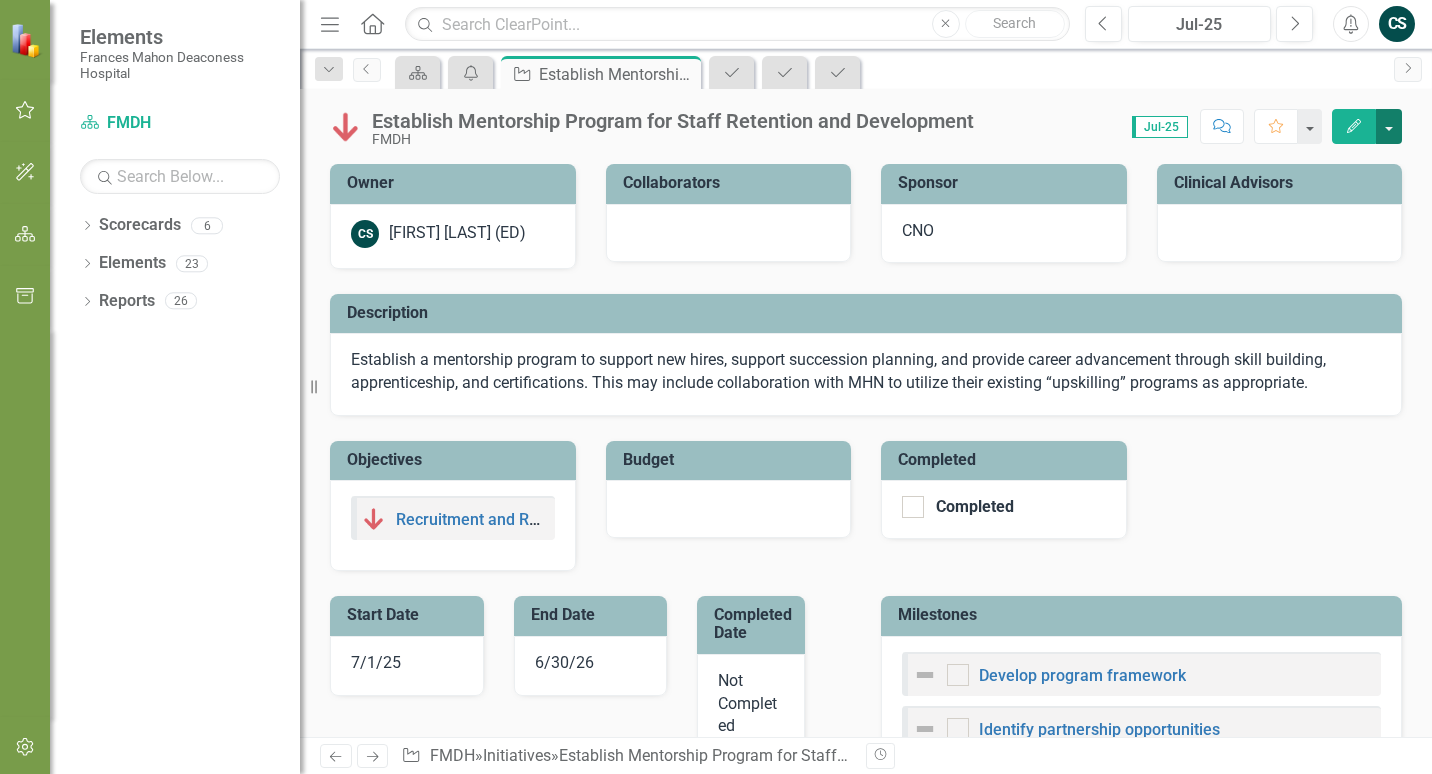 click at bounding box center (1389, 126) 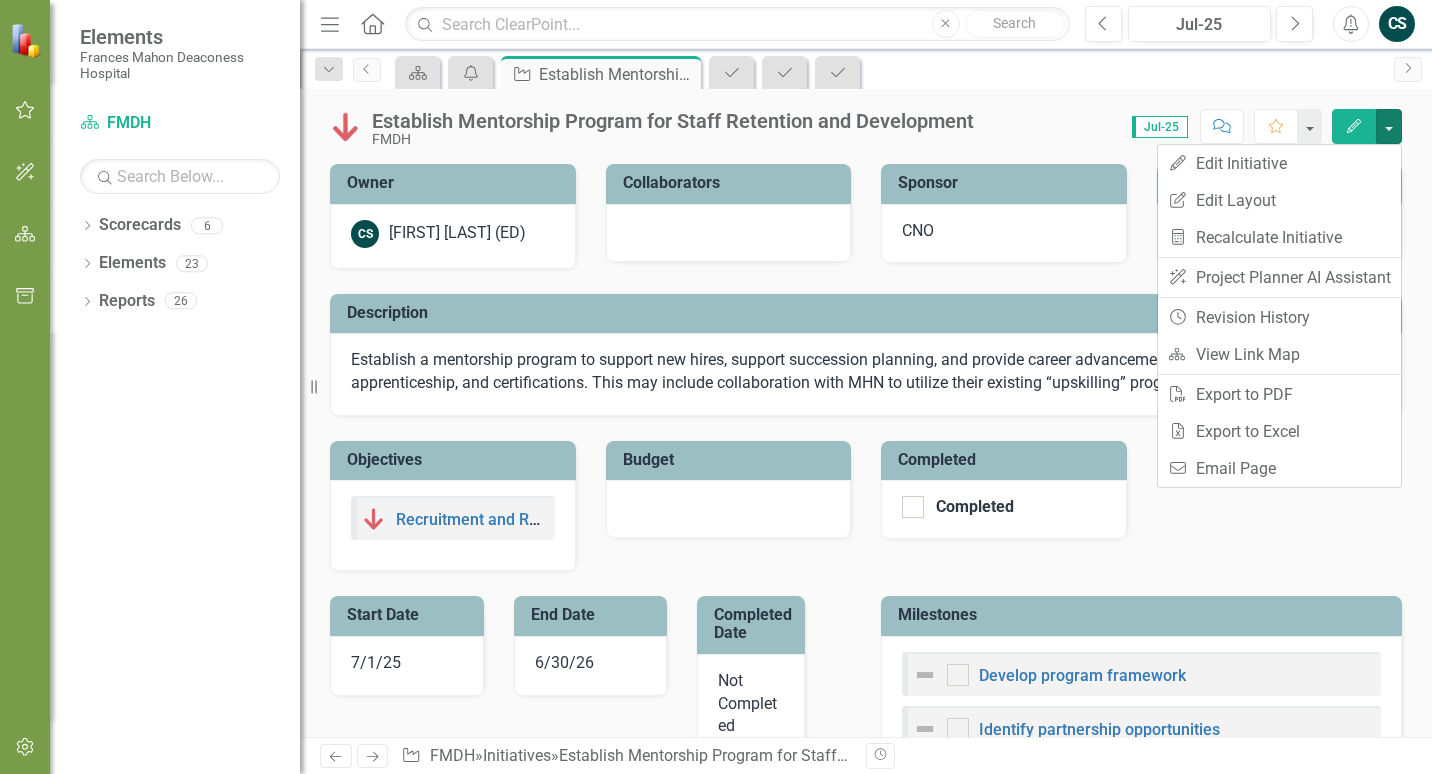 click on "Edit" 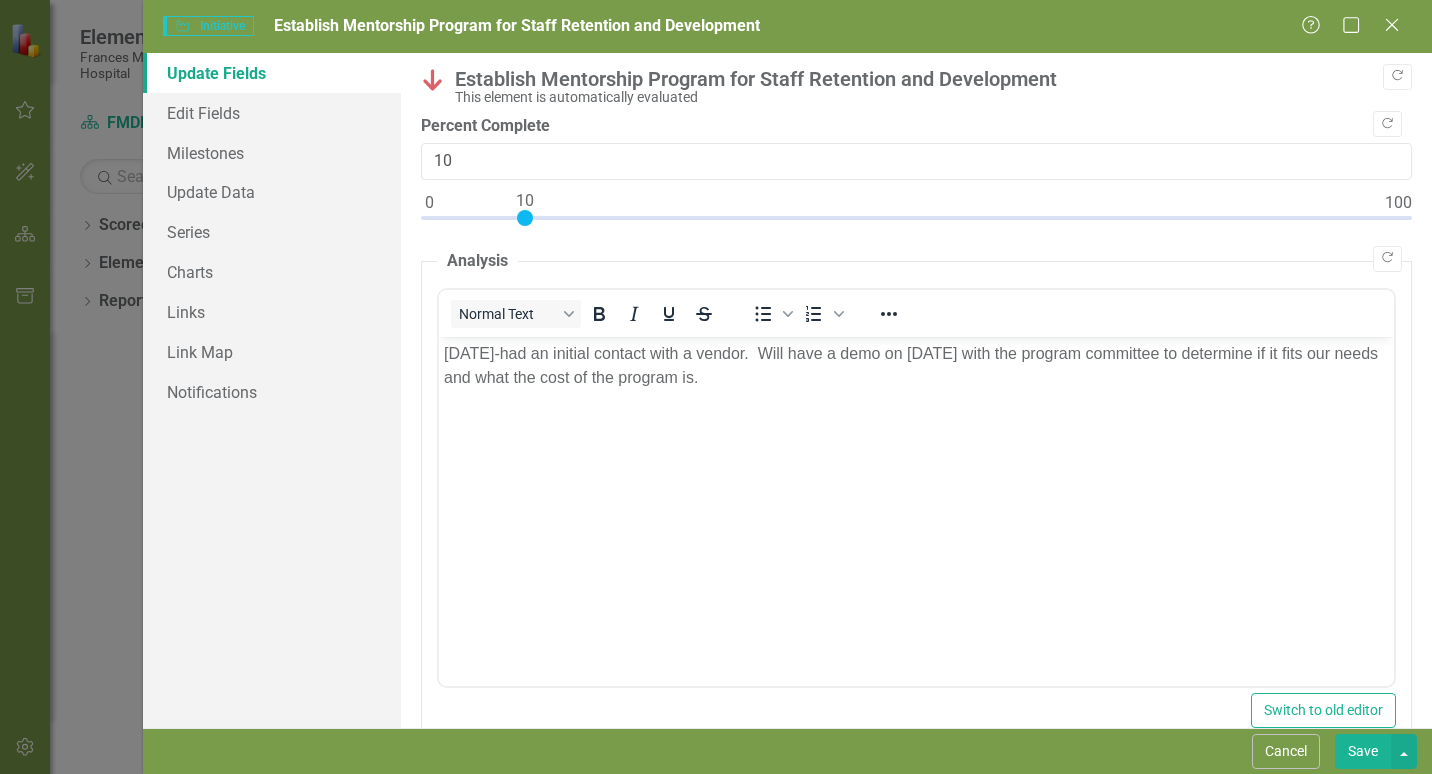 scroll, scrollTop: 0, scrollLeft: 0, axis: both 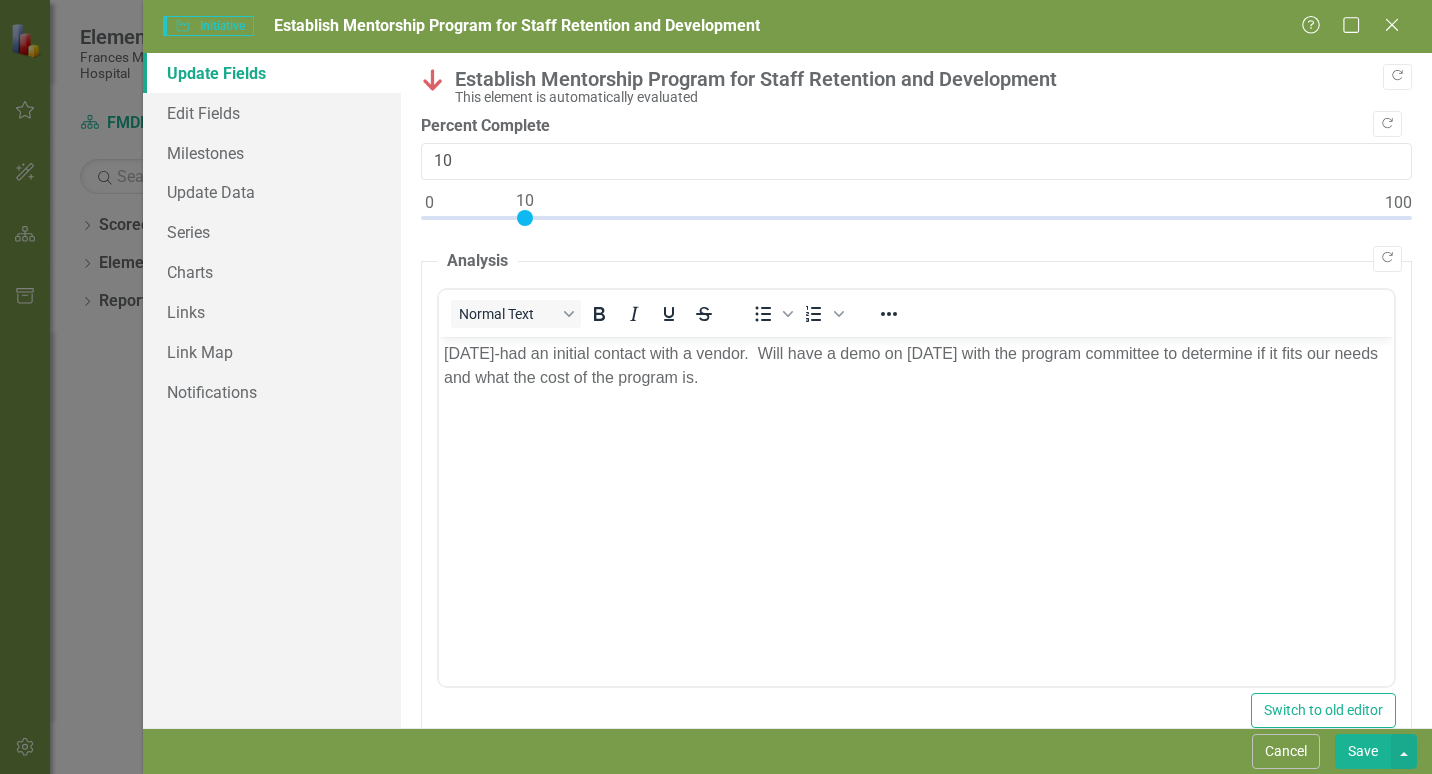 click on "Save" at bounding box center (1363, 751) 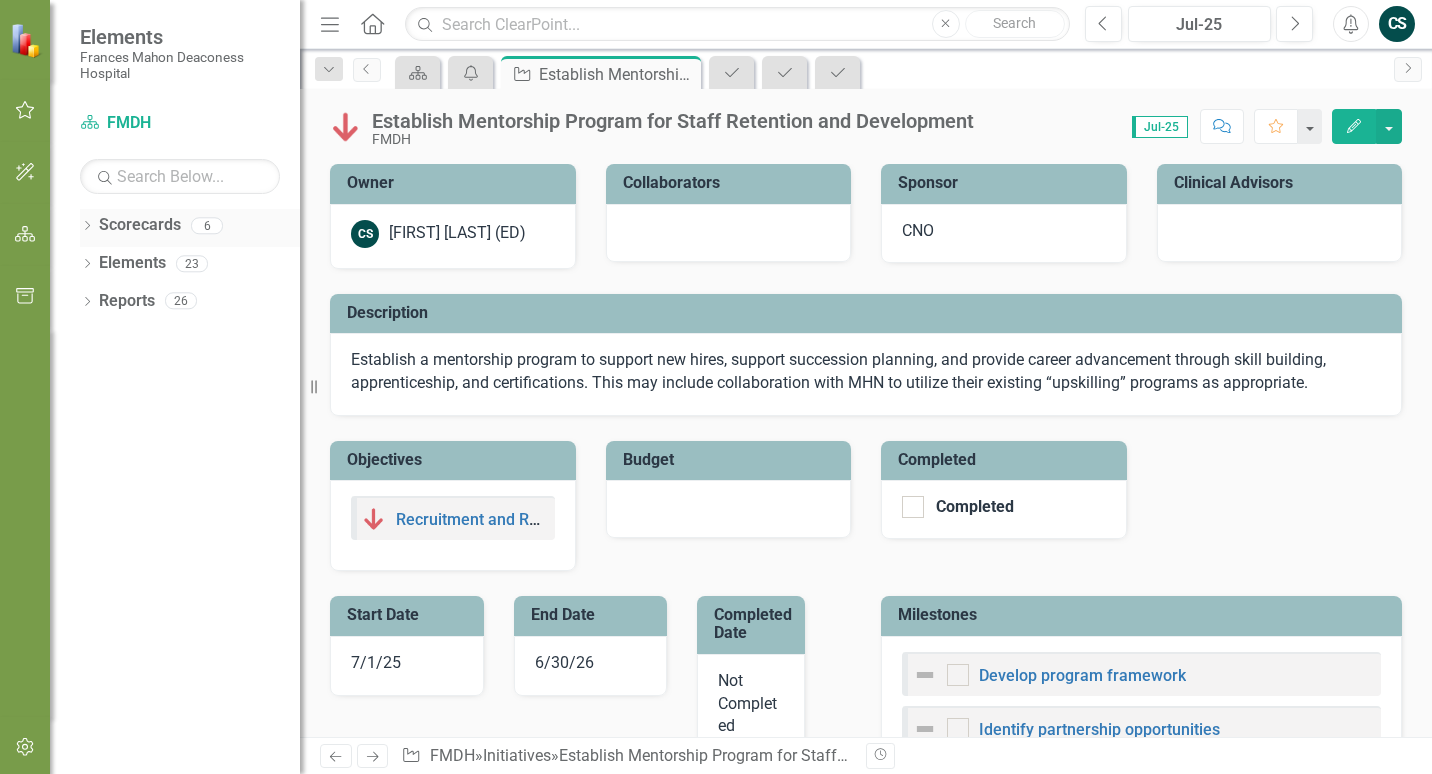 click on "6" at bounding box center (207, 225) 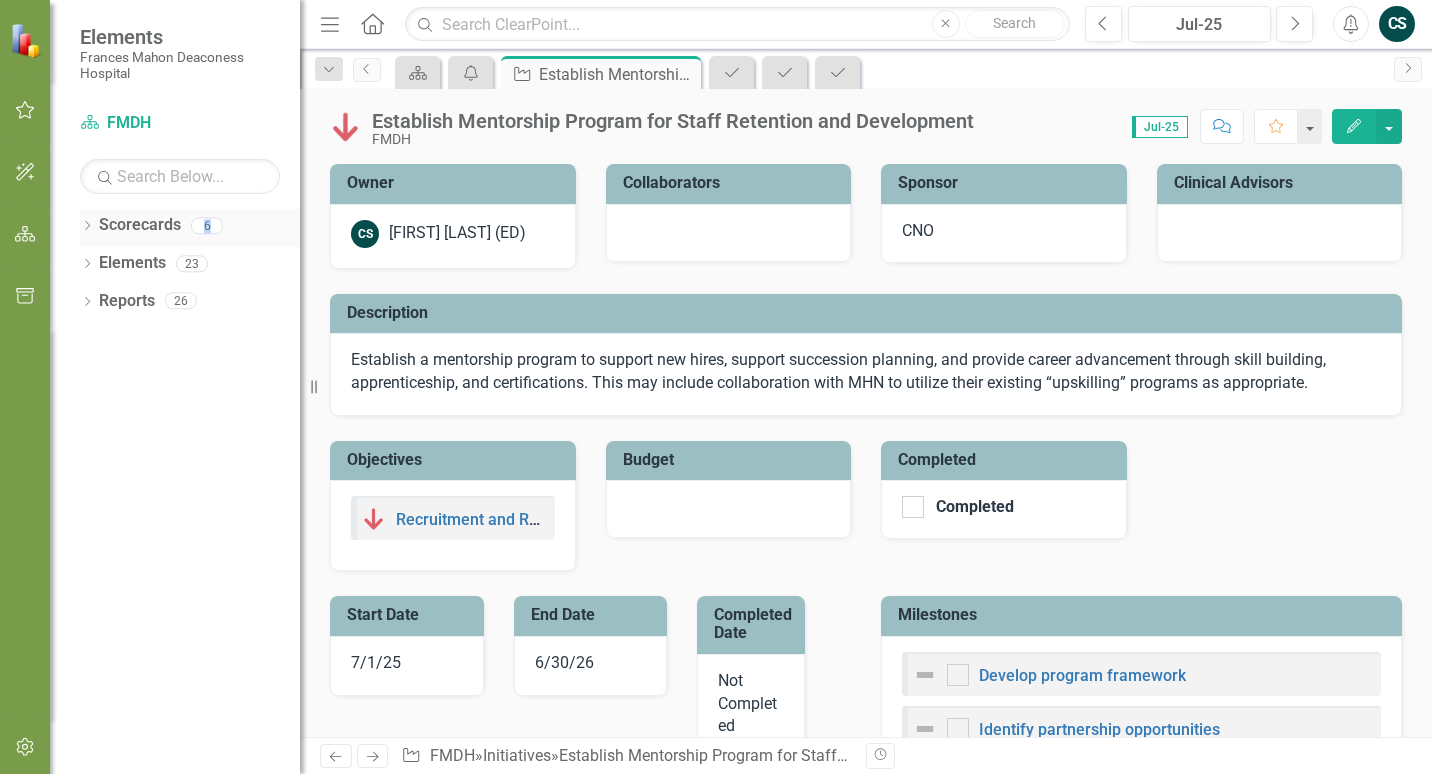 drag, startPoint x: 207, startPoint y: 230, endPoint x: 239, endPoint y: 229, distance: 32.01562 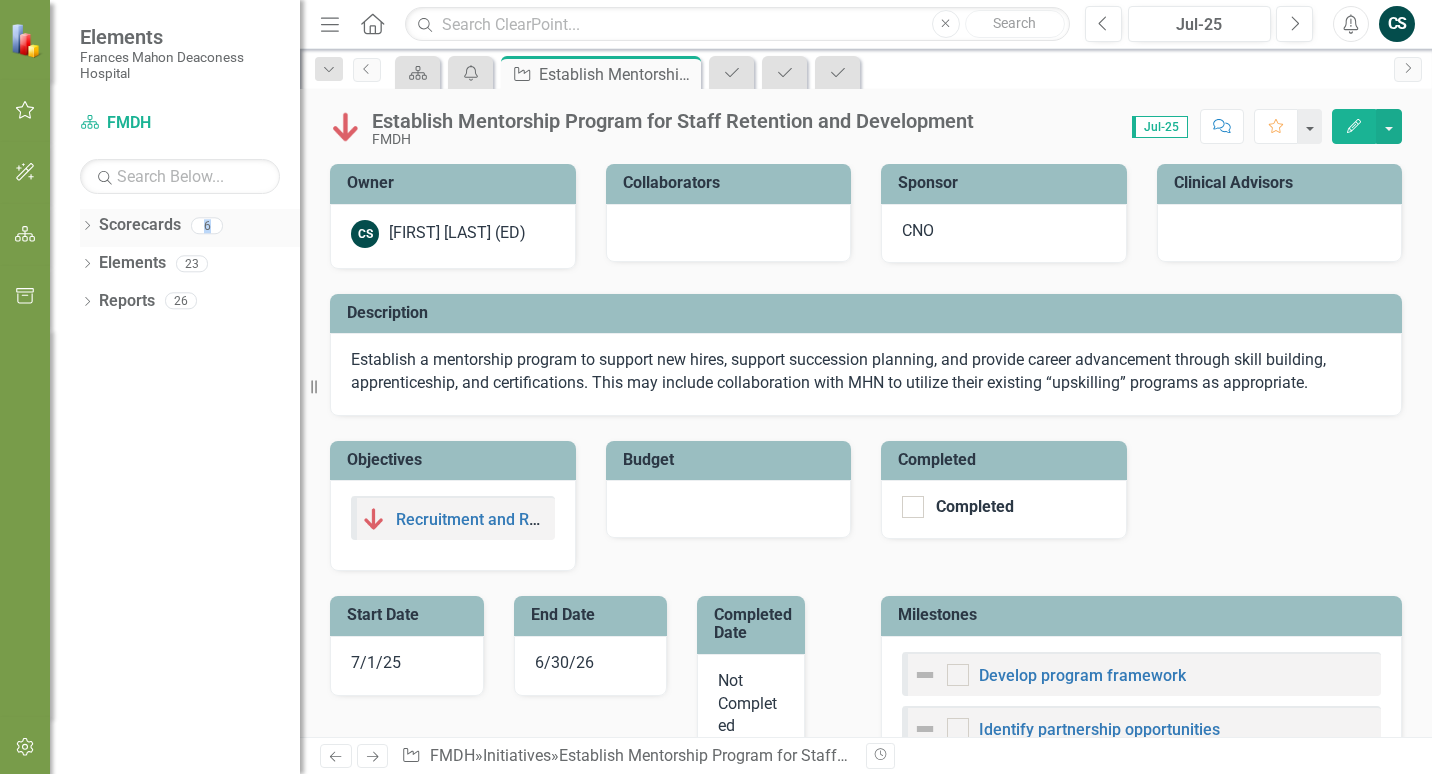 click on "Scorecards [NUMBER]" at bounding box center (199, 228) 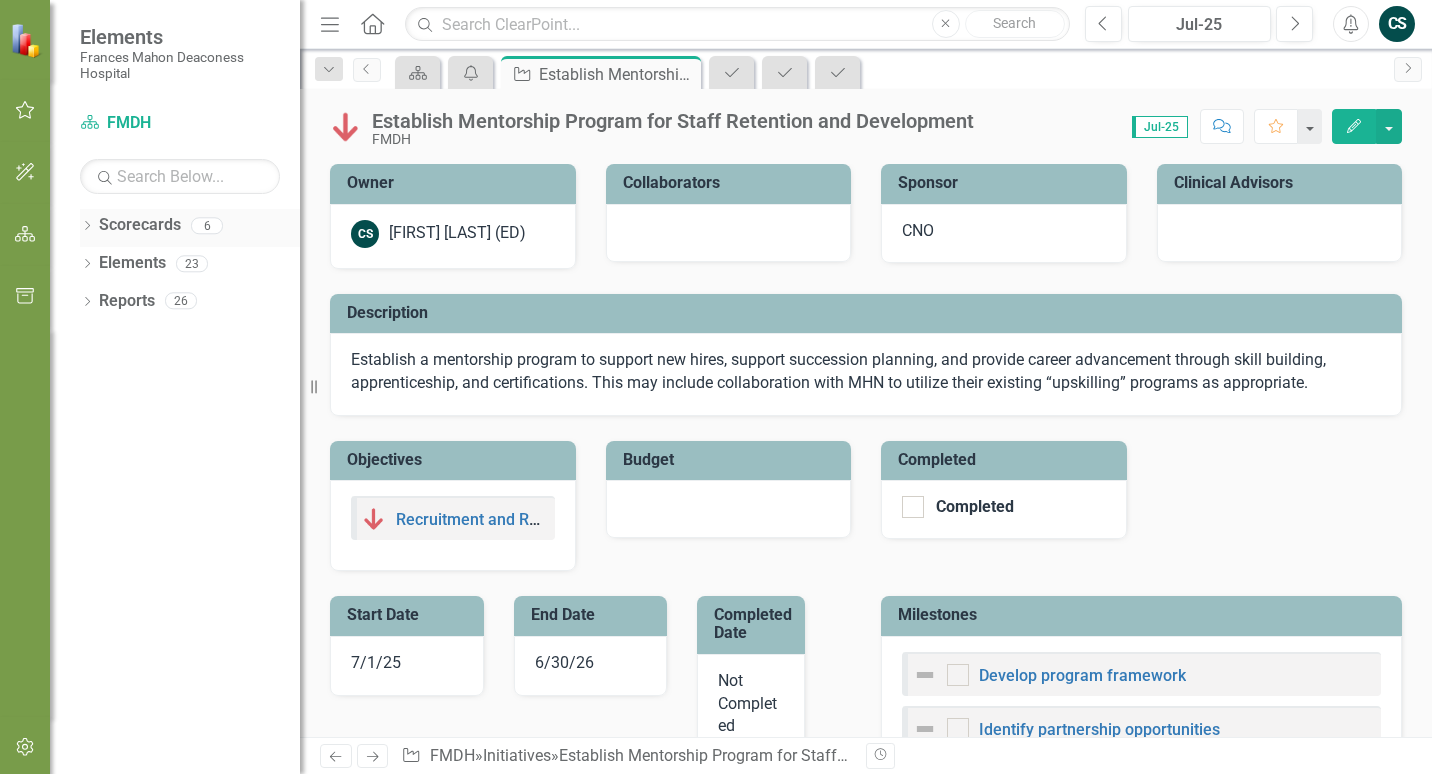 click on "Scorecards [NUMBER]" at bounding box center (199, 228) 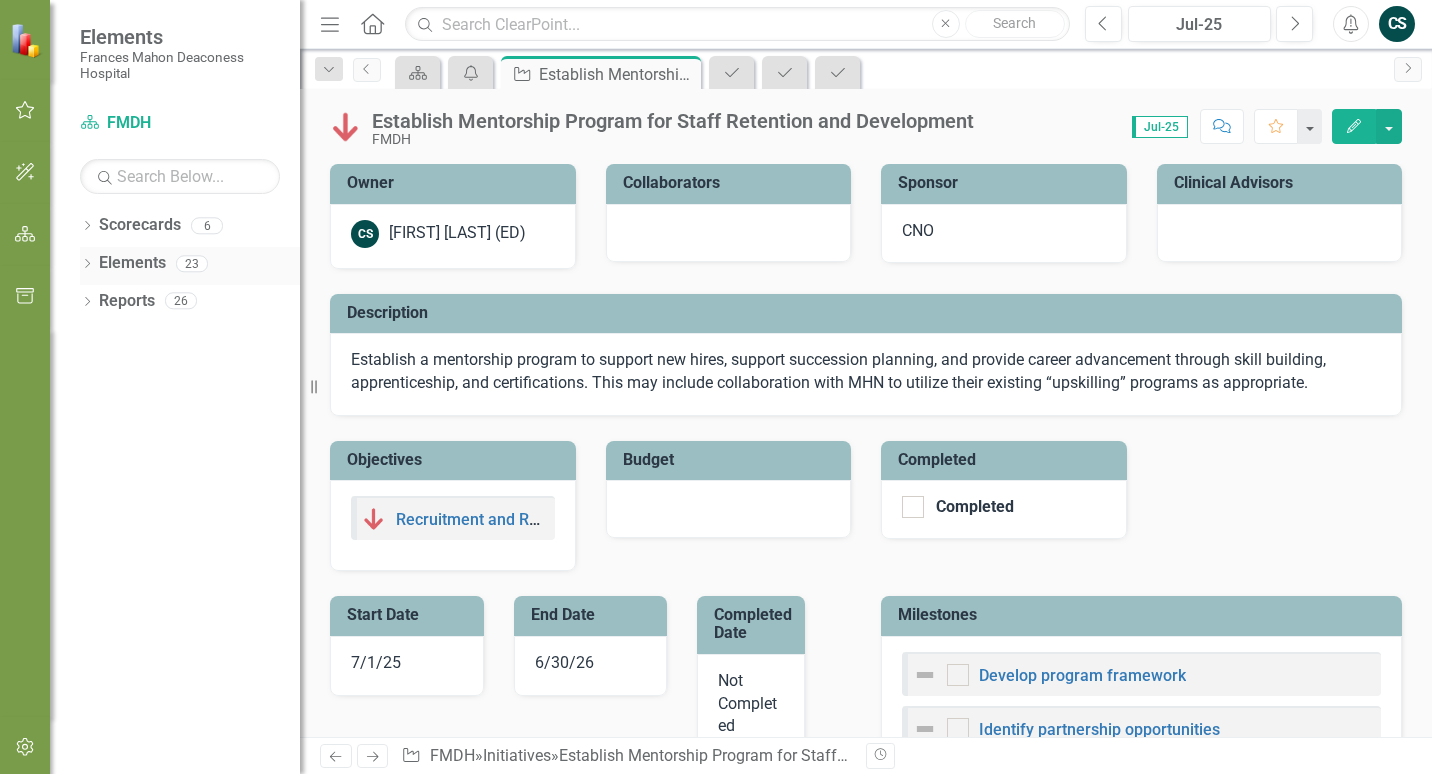 click on "Elements" at bounding box center (132, 263) 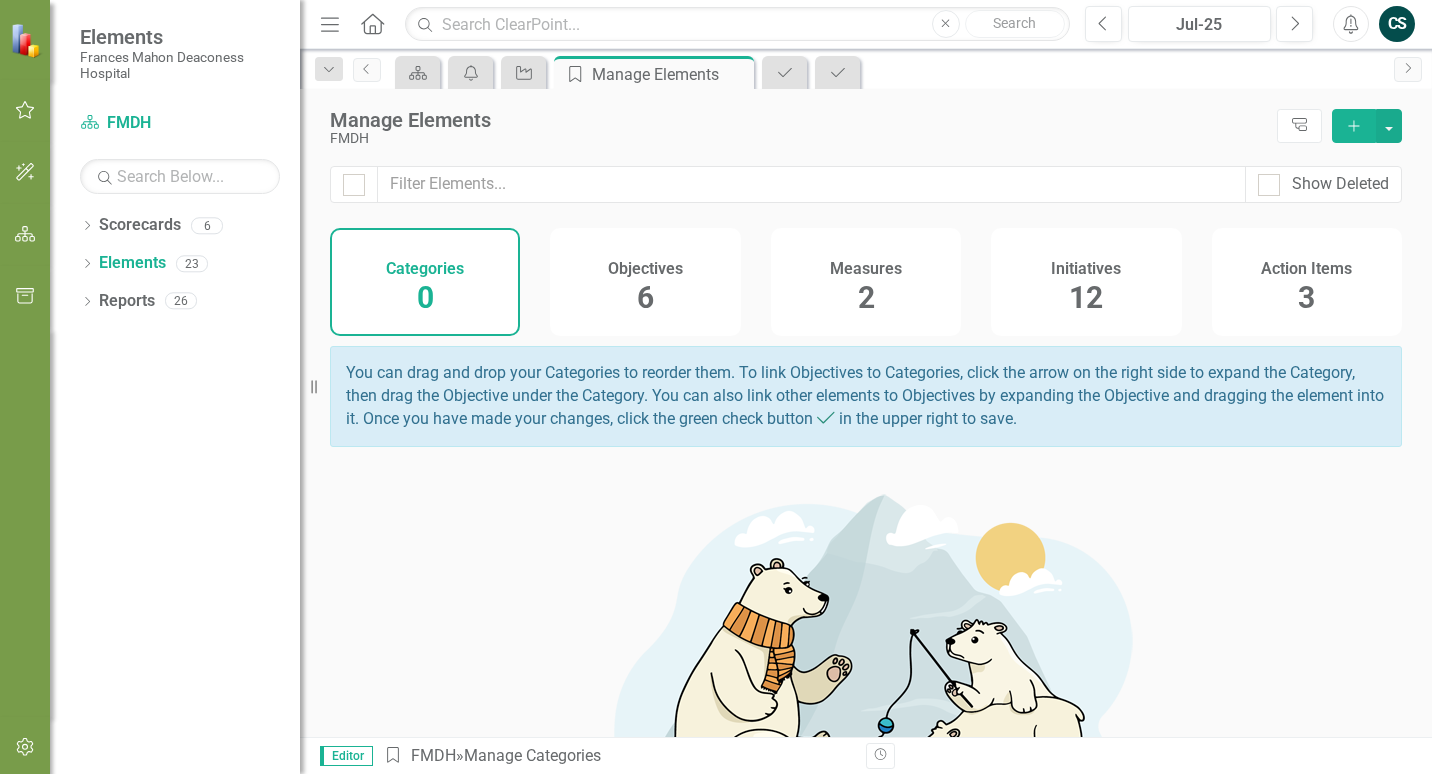 click on "Objectives" at bounding box center [645, 269] 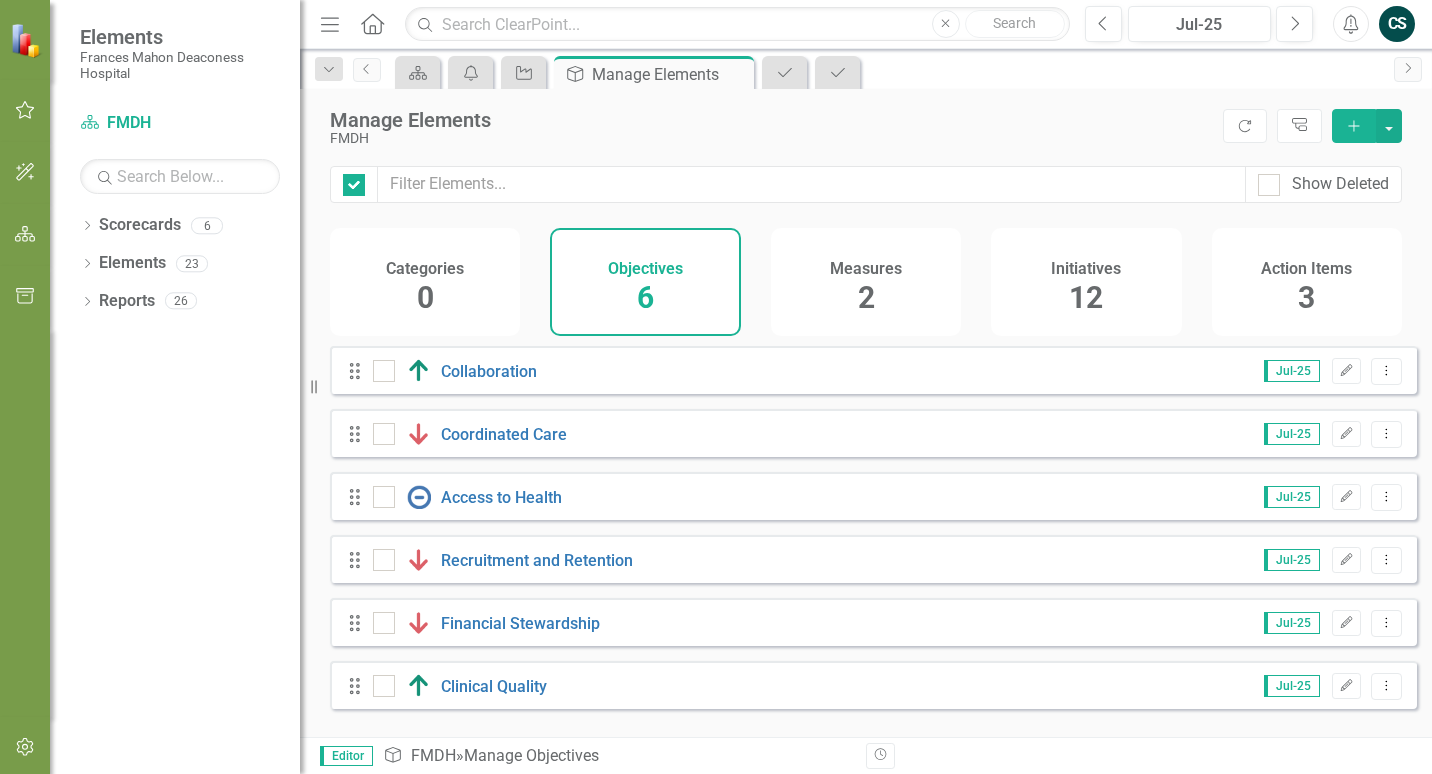 checkbox on "false" 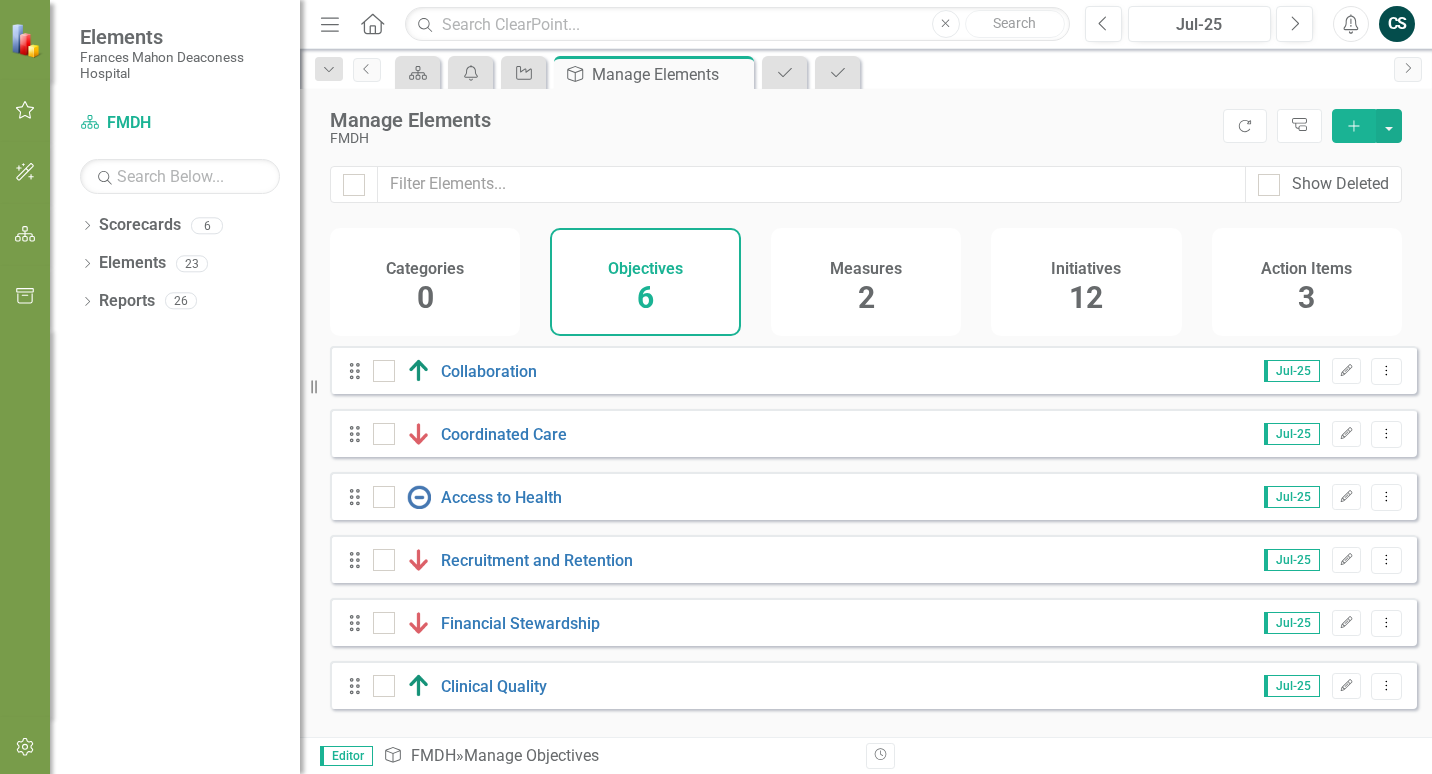 scroll, scrollTop: 0, scrollLeft: 0, axis: both 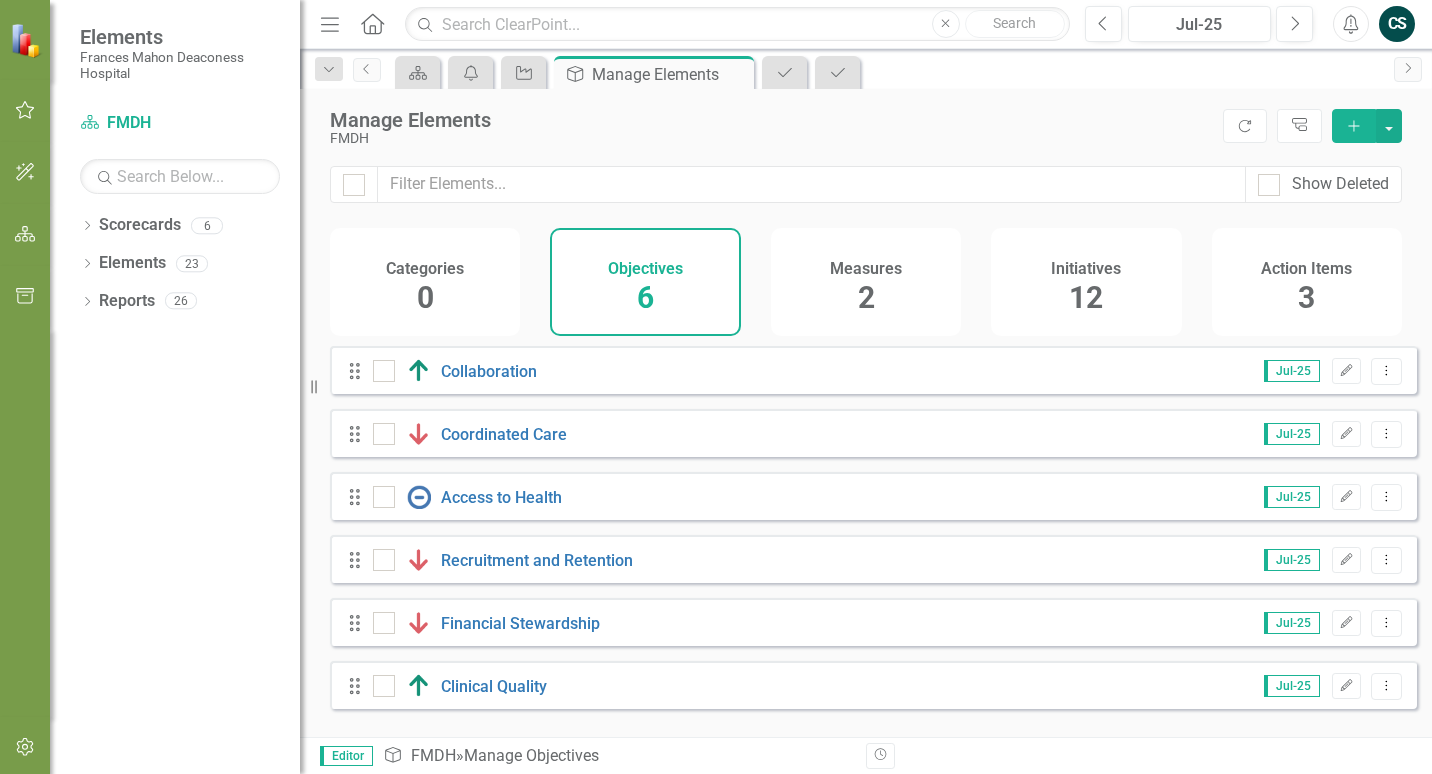 click on "2" at bounding box center (866, 297) 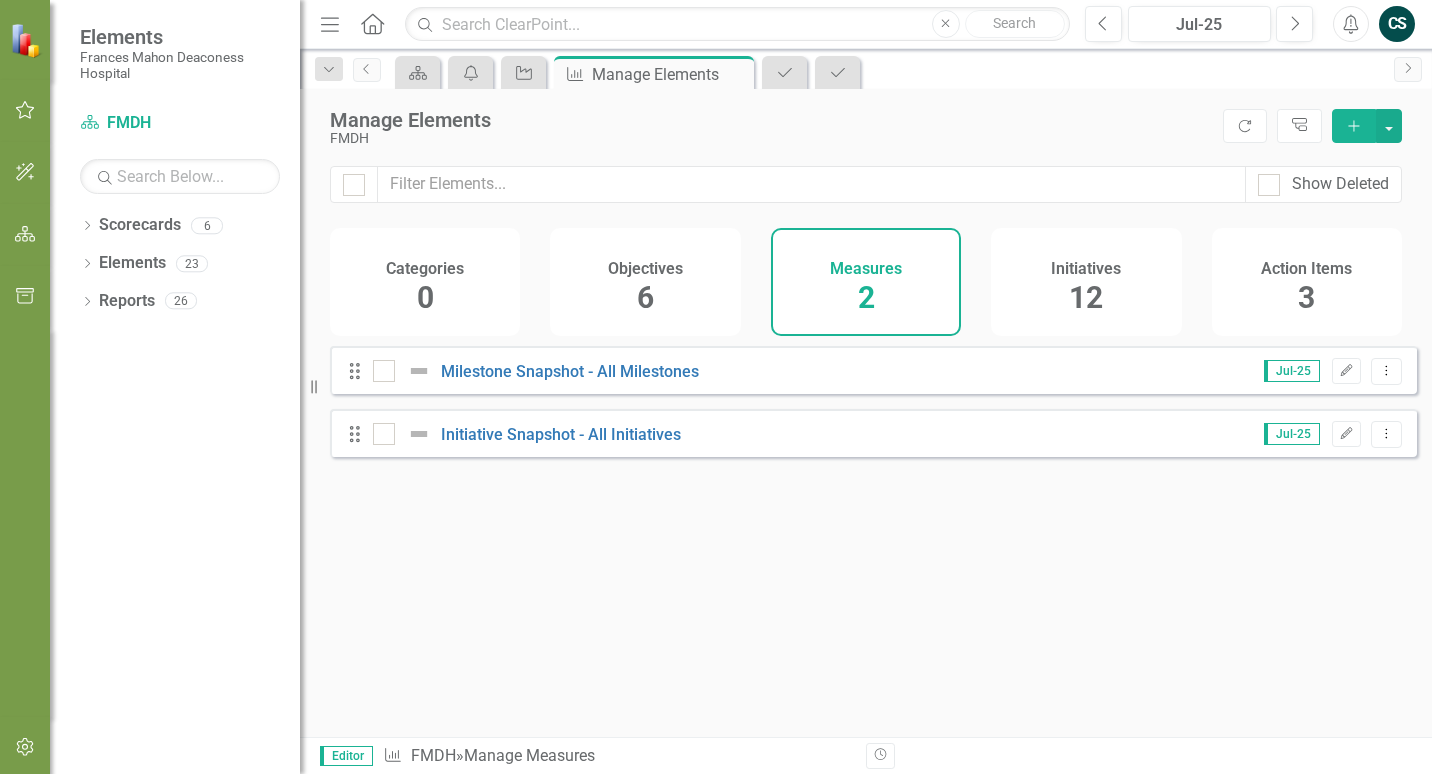 click on "Action Items 3" at bounding box center (1307, 282) 